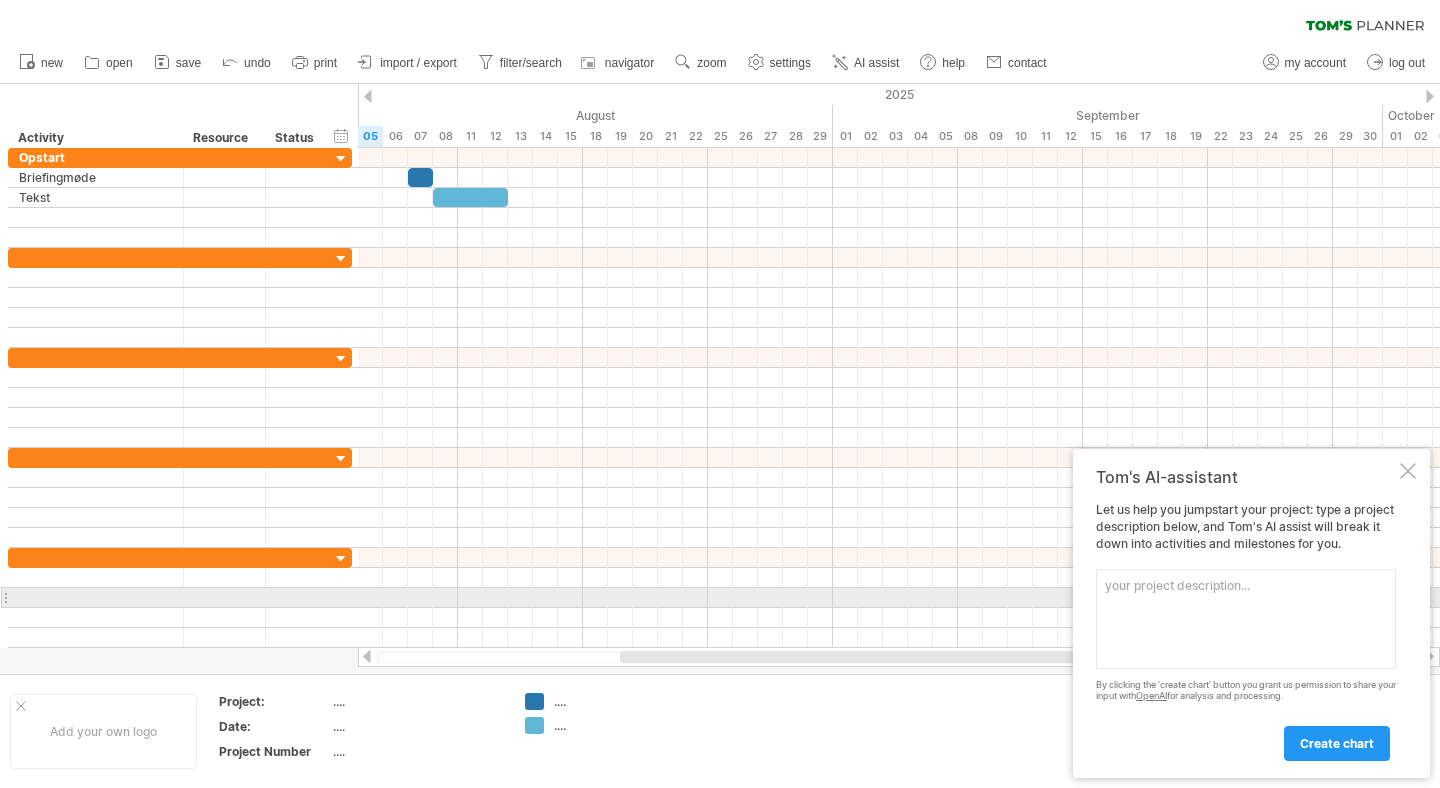 scroll, scrollTop: 0, scrollLeft: 0, axis: both 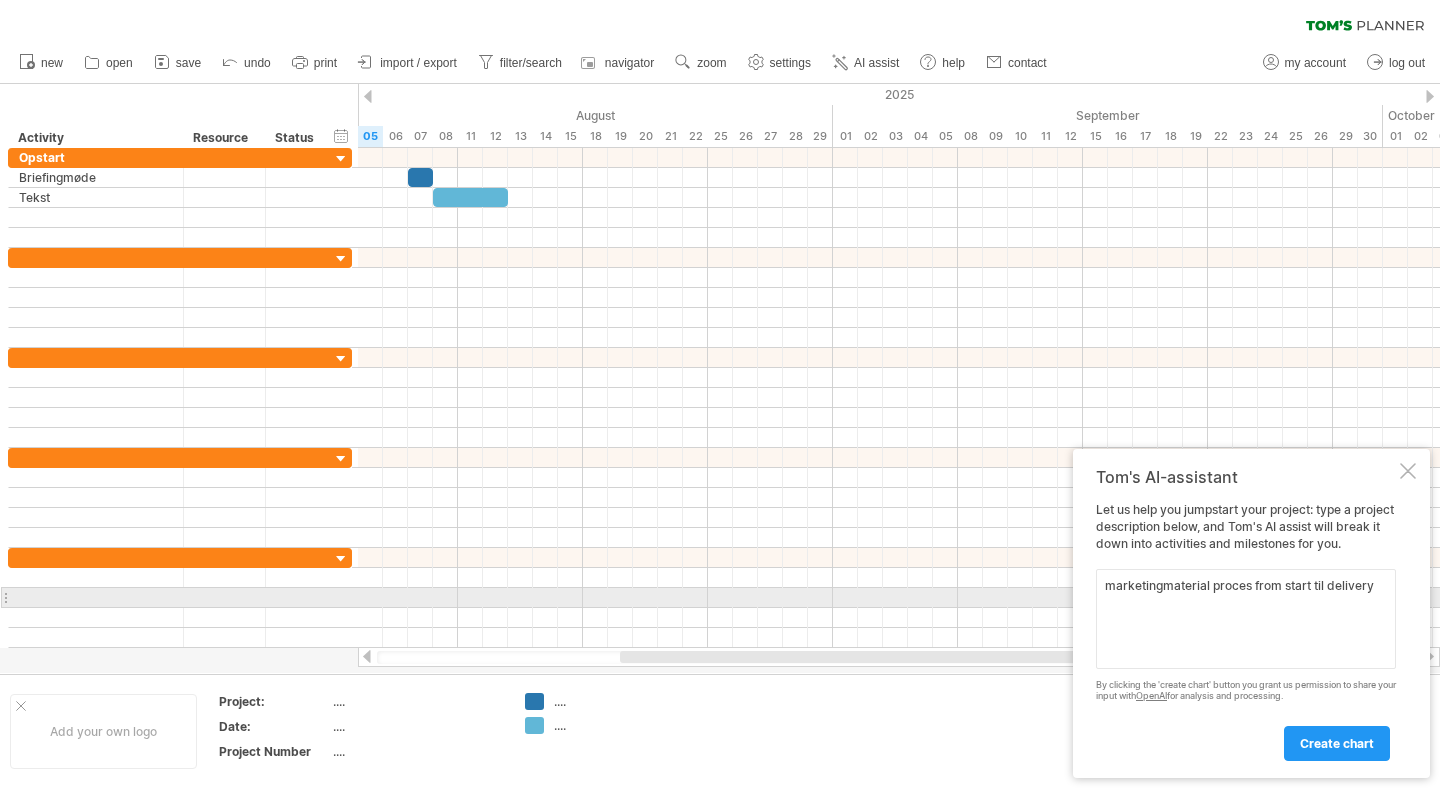 click on "marketingmaterial proces from start til delivery" at bounding box center [1246, 619] 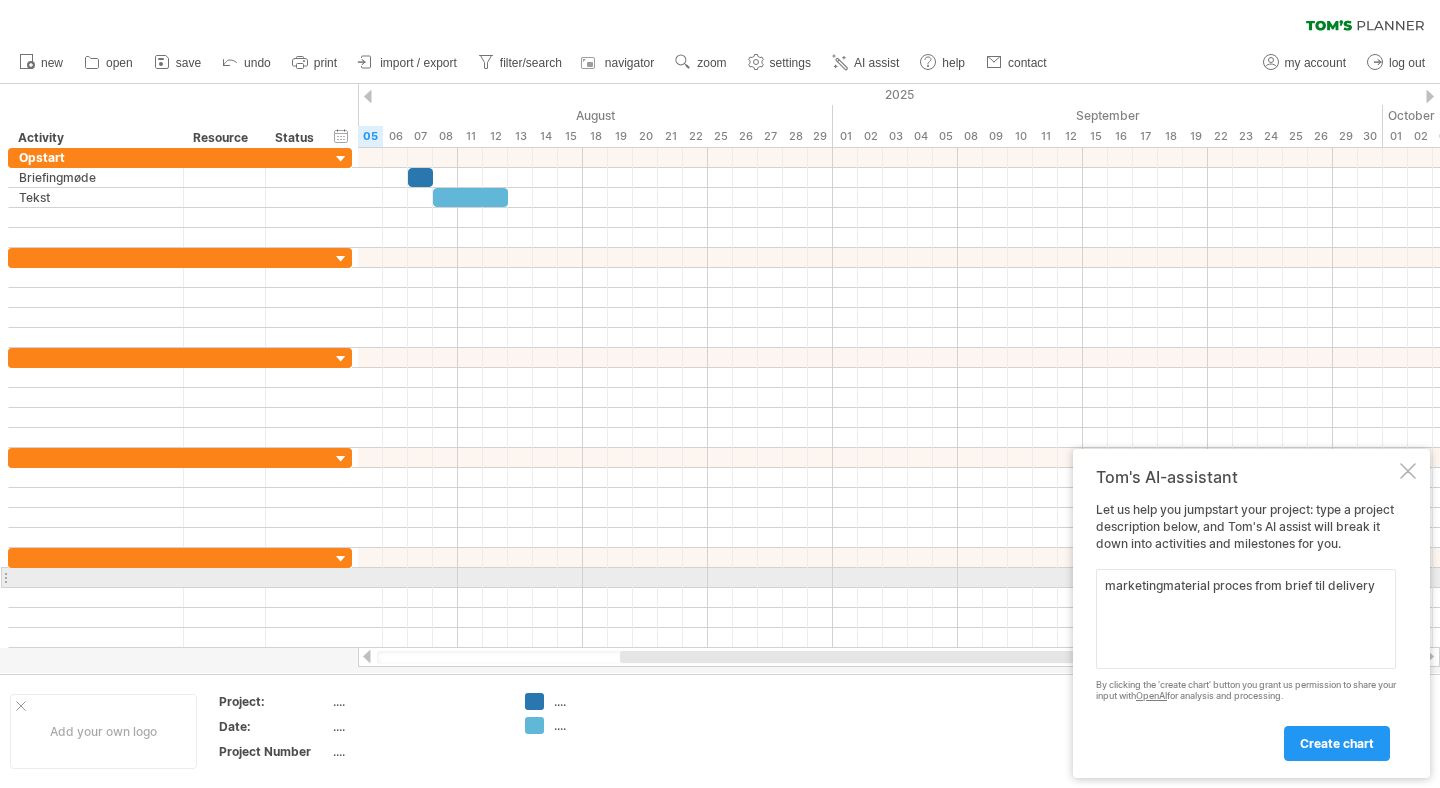 click on "marketingmaterial proces from brief til delivery" at bounding box center [1246, 619] 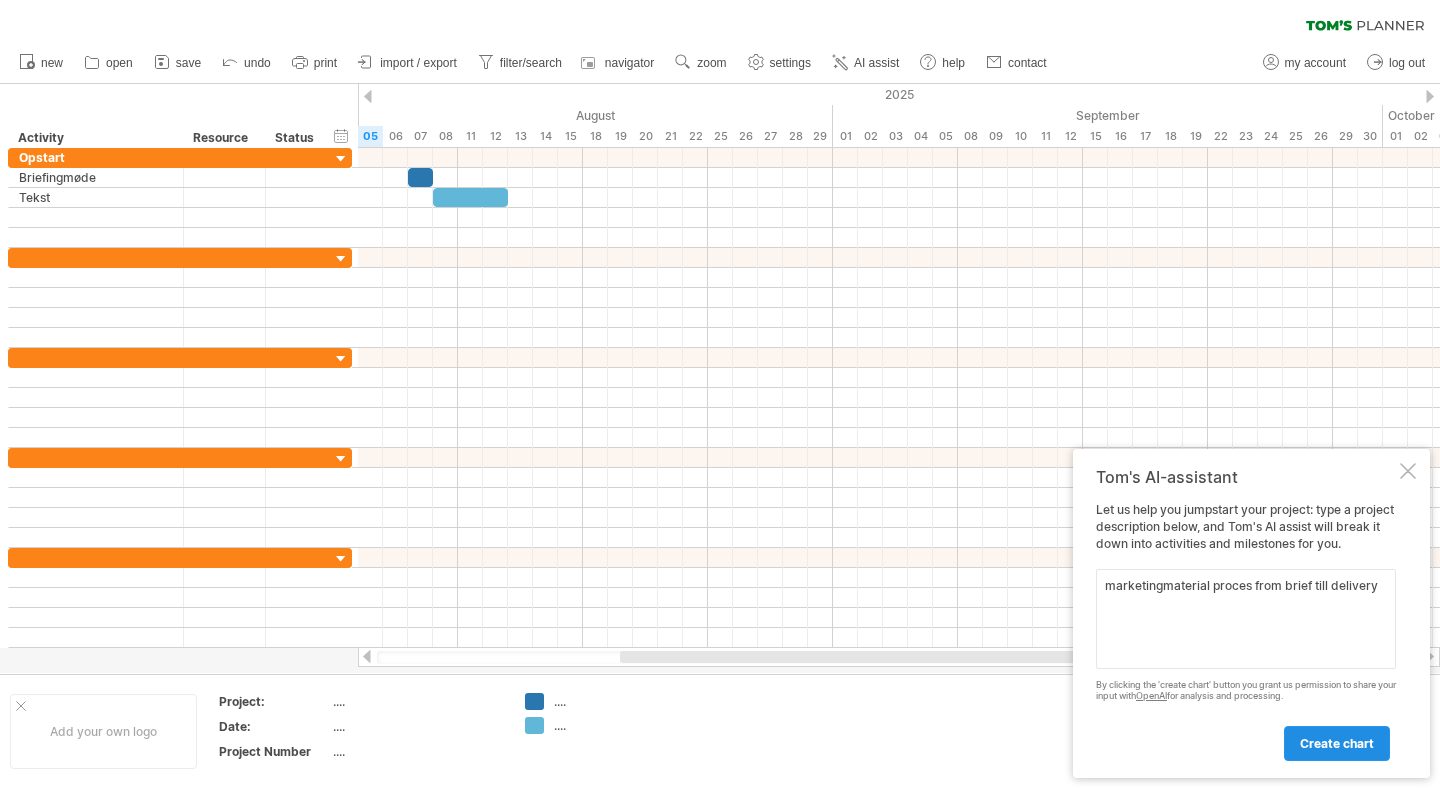 type on "marketingmaterial proces from brief till delivery" 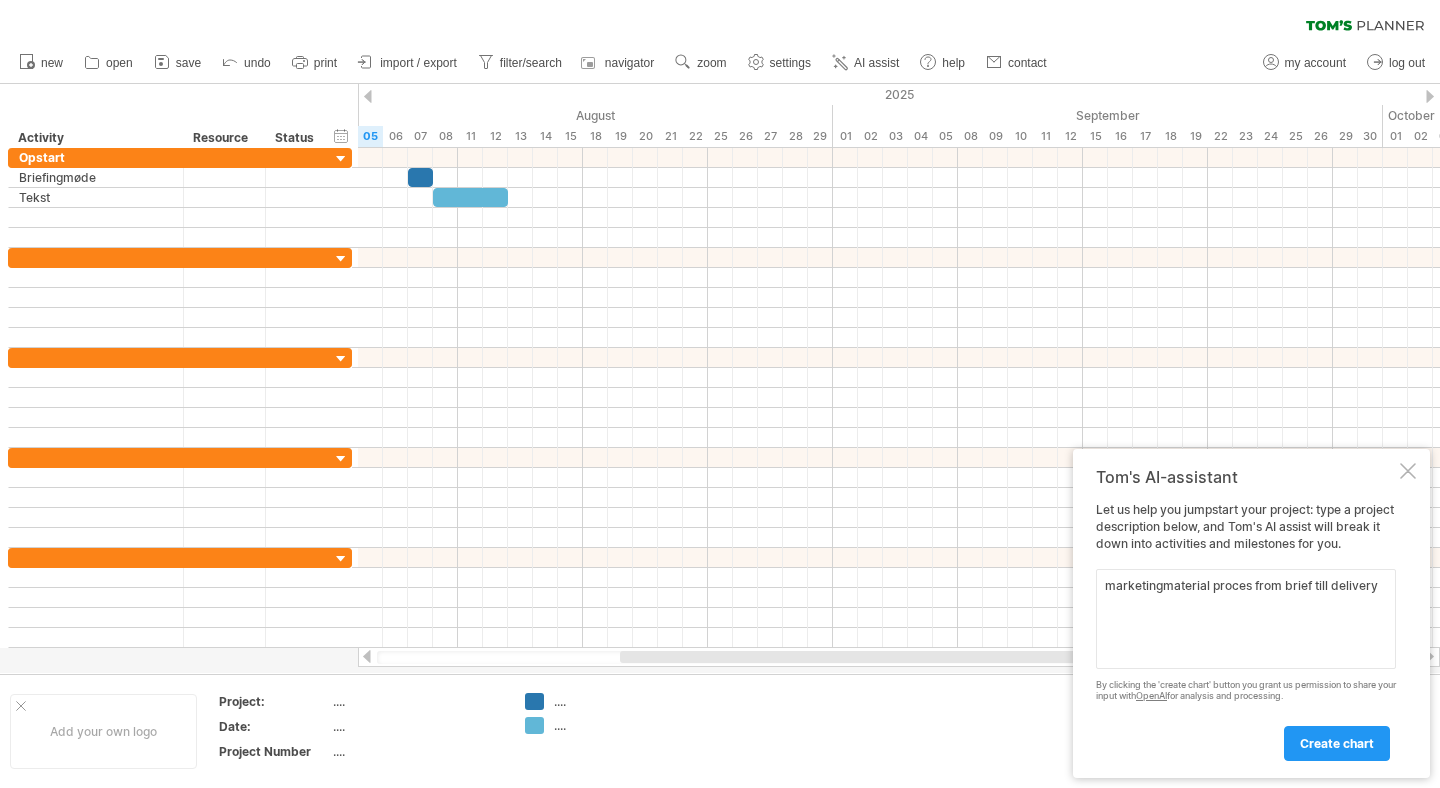 click on "create chart" at bounding box center [1337, 743] 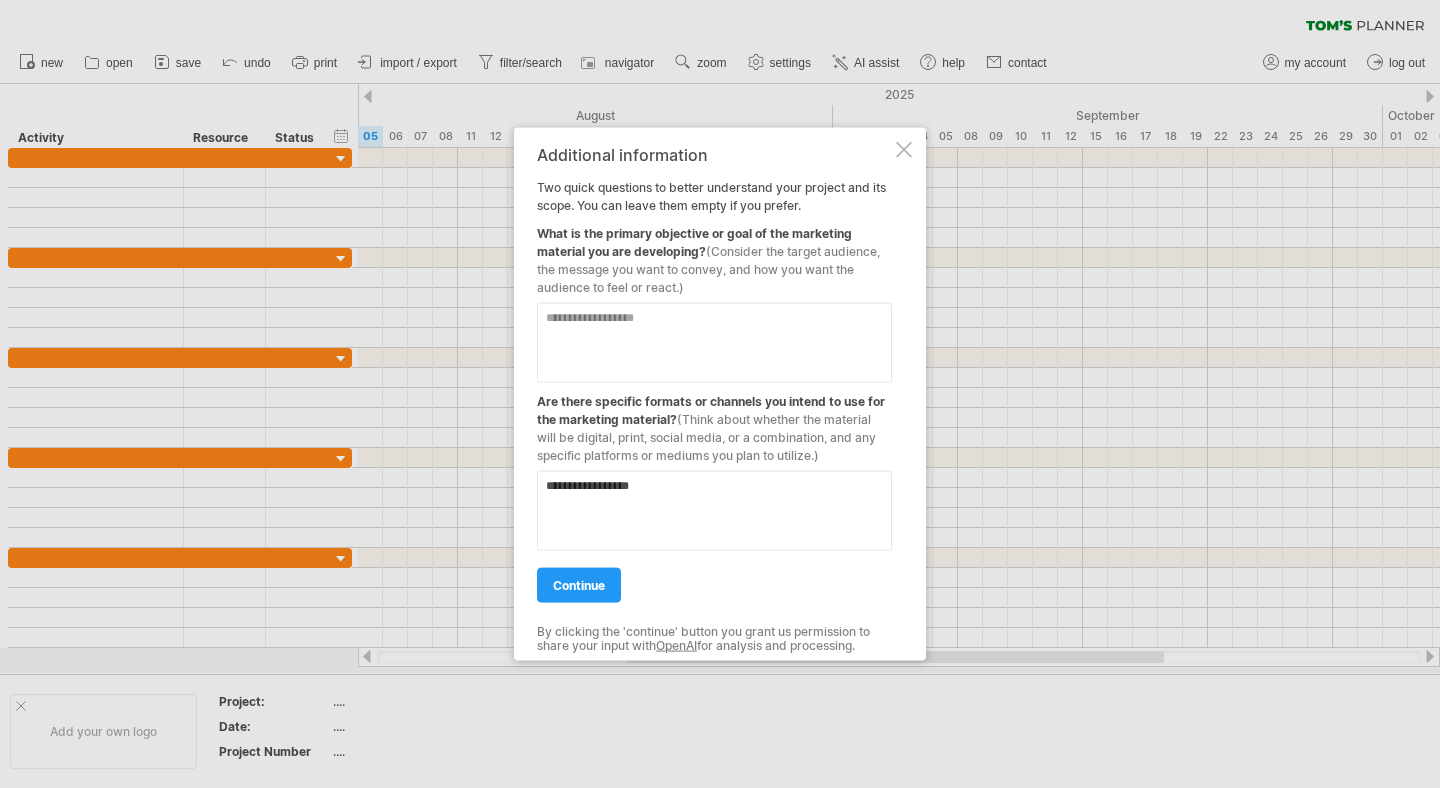 drag, startPoint x: 572, startPoint y: 488, endPoint x: 543, endPoint y: 489, distance: 29.017237 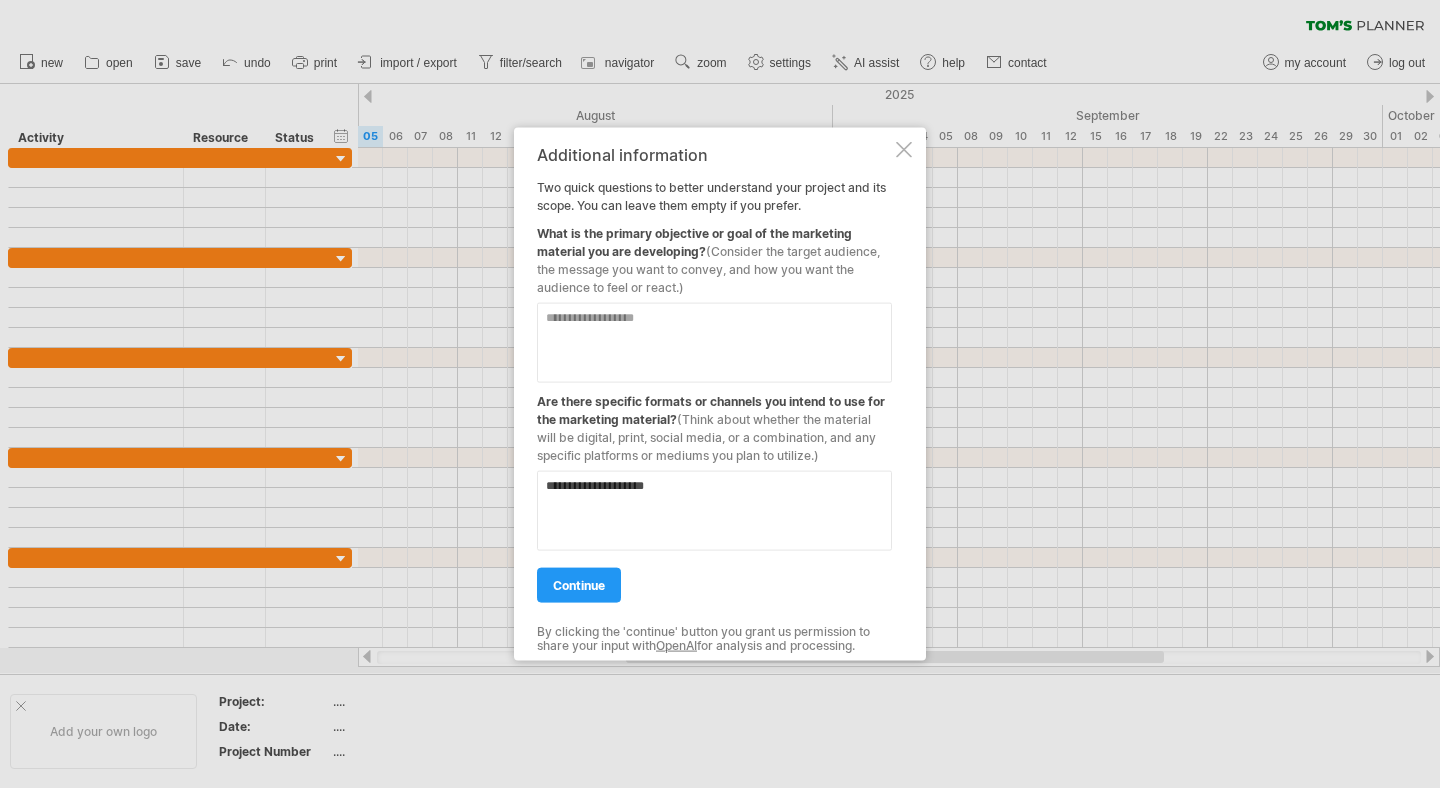 click on "**********" at bounding box center [714, 511] 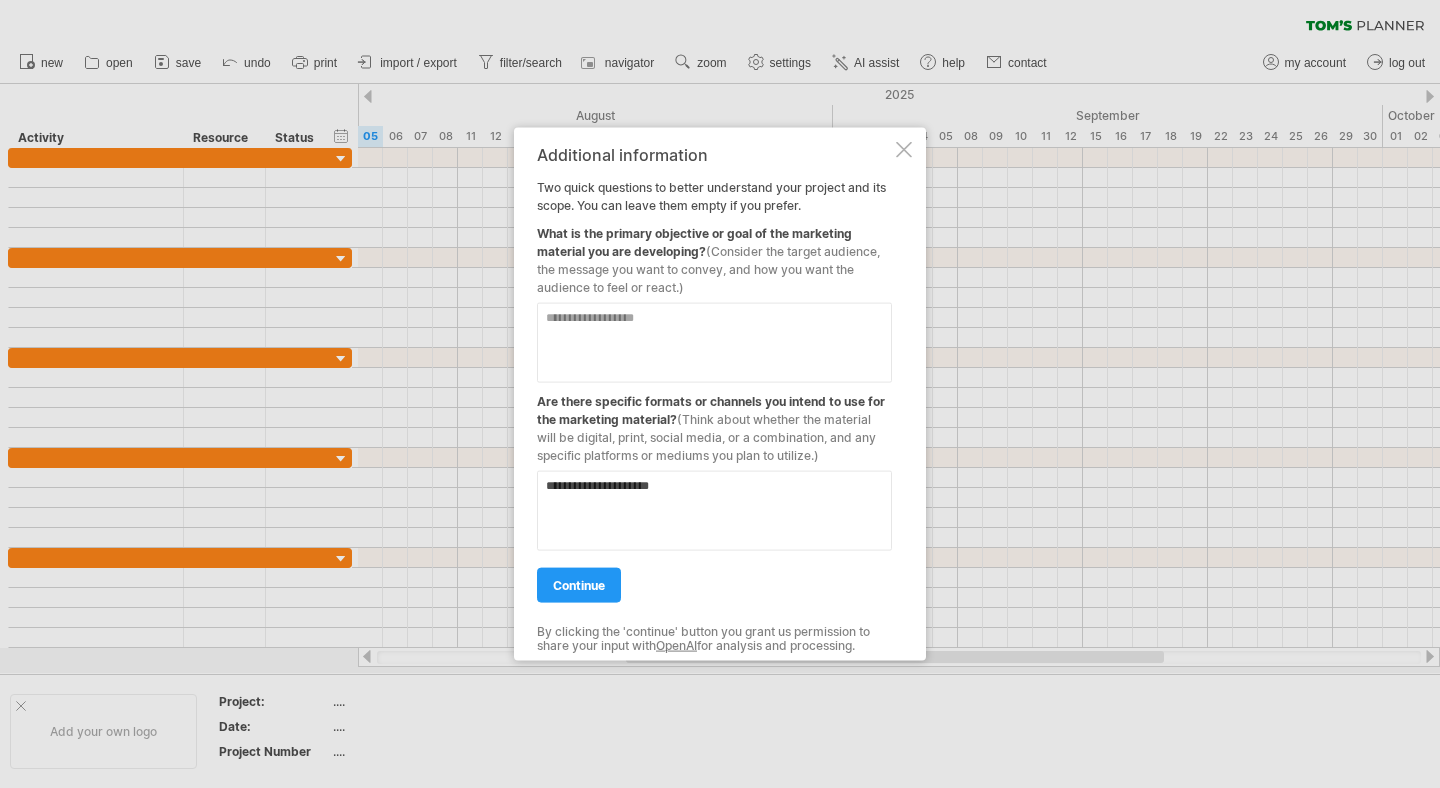 click on "**********" at bounding box center [714, 511] 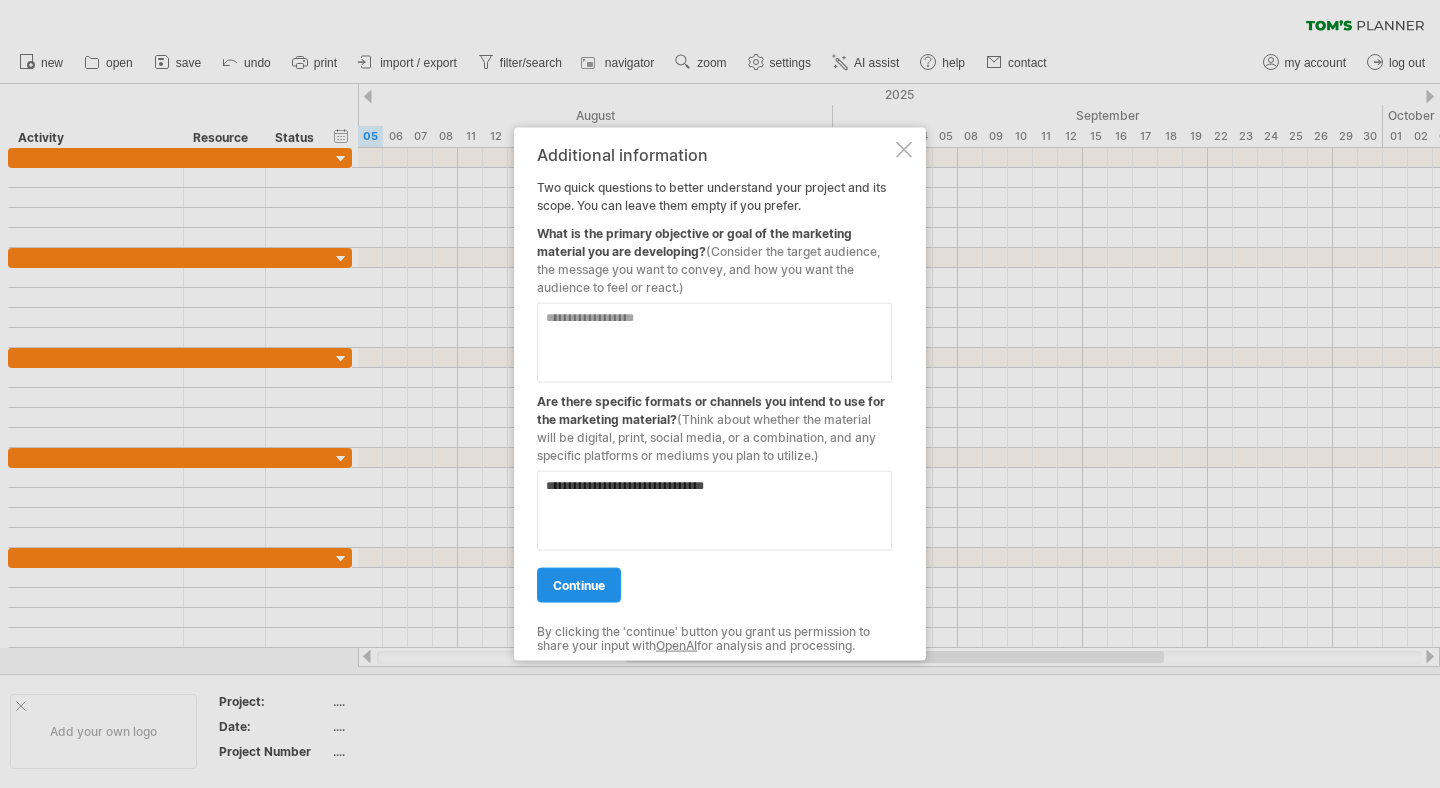 type on "**********" 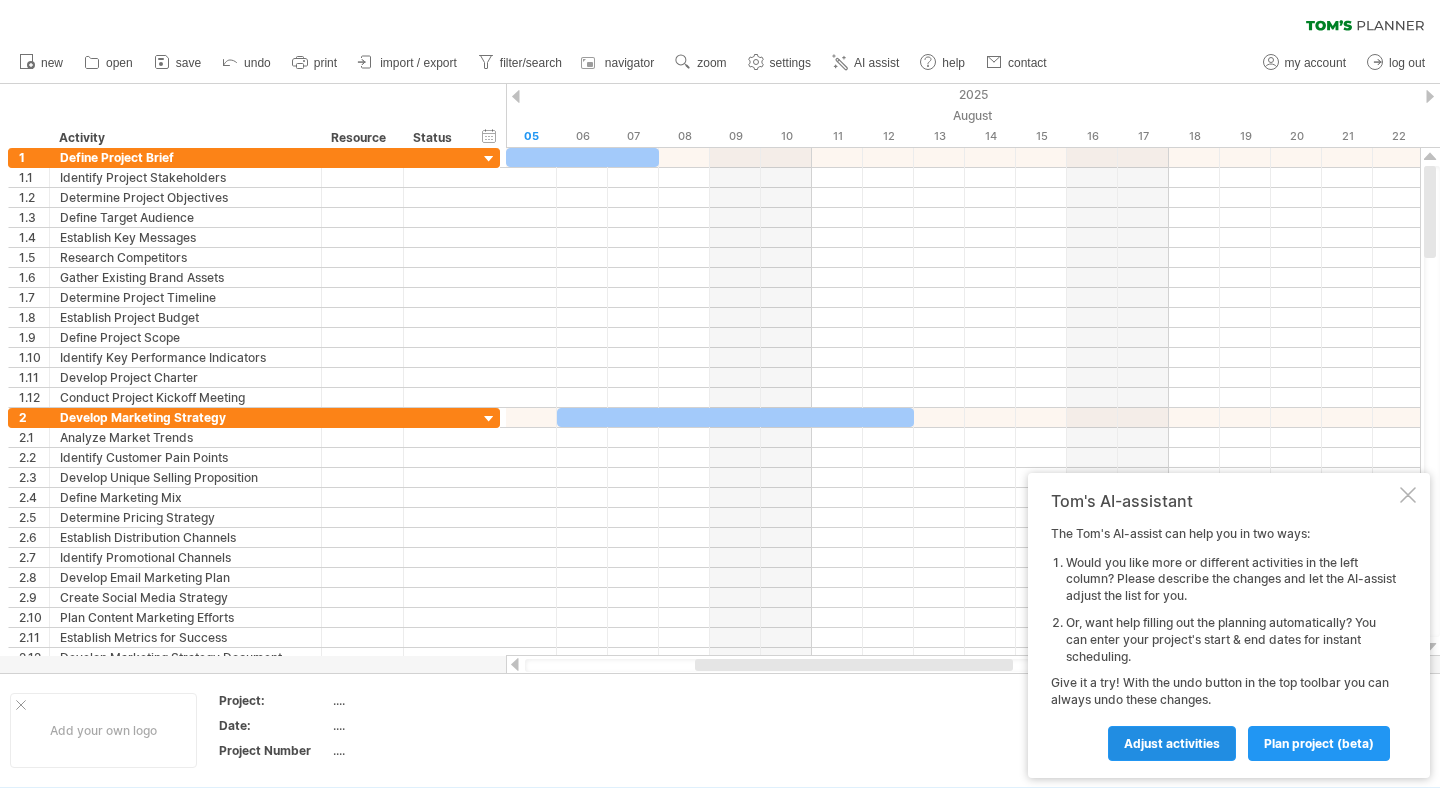 click on "Adjust activities" at bounding box center [1172, 743] 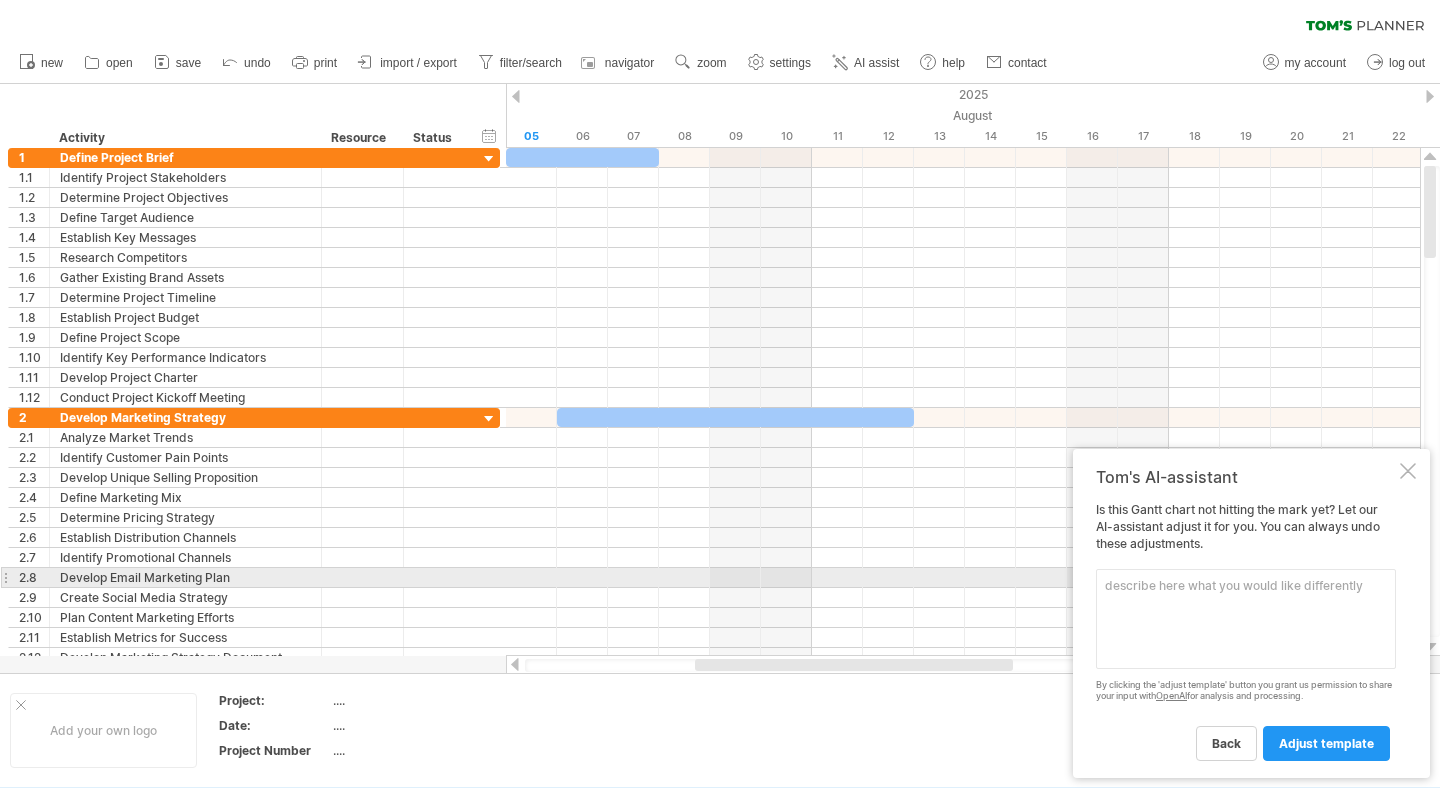 click at bounding box center (1246, 619) 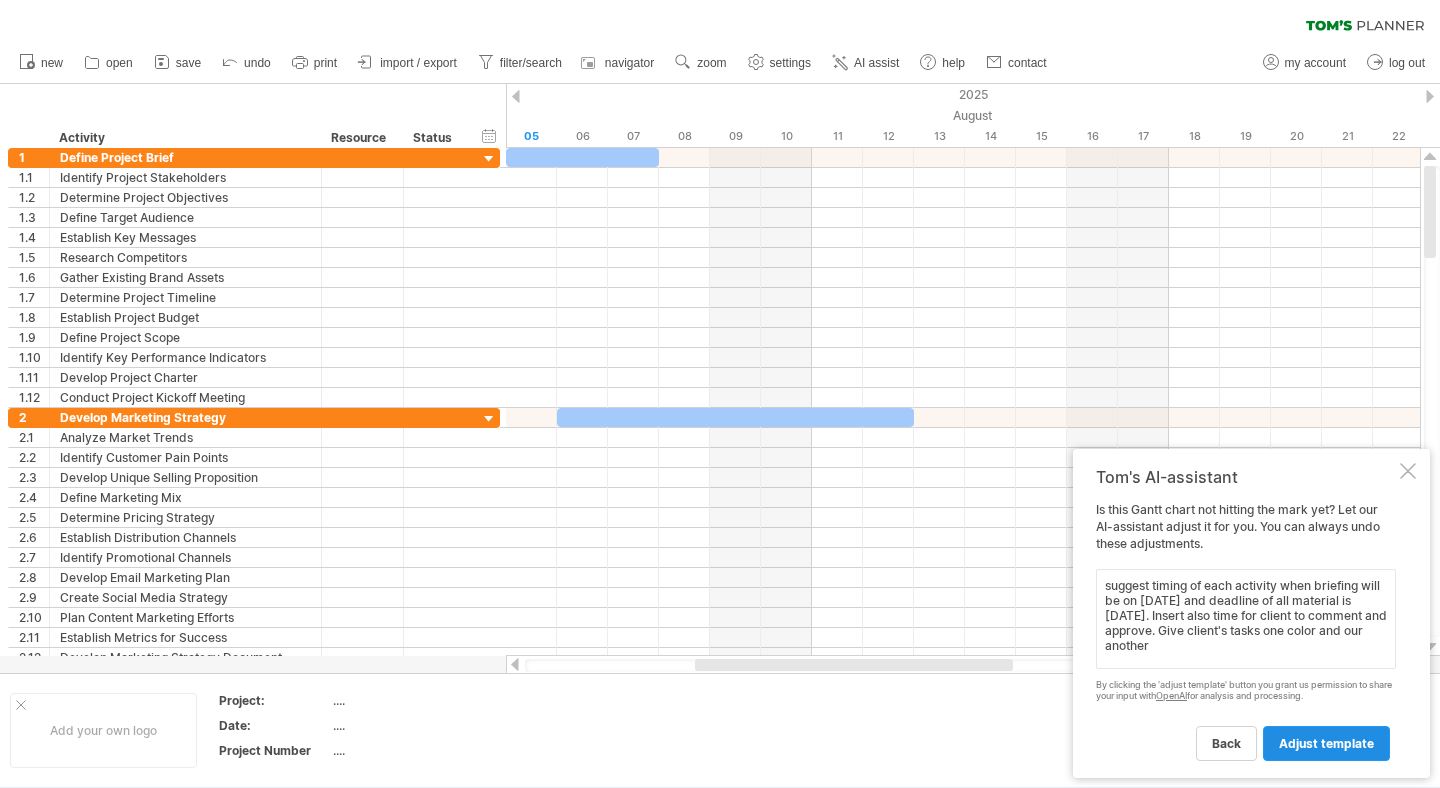 type on "suggest timing of each activity when briefing will be on [DATE] and deadline of all material is [DATE]. Insert also time for client to comment and approve. Give client's tasks one color and our another" 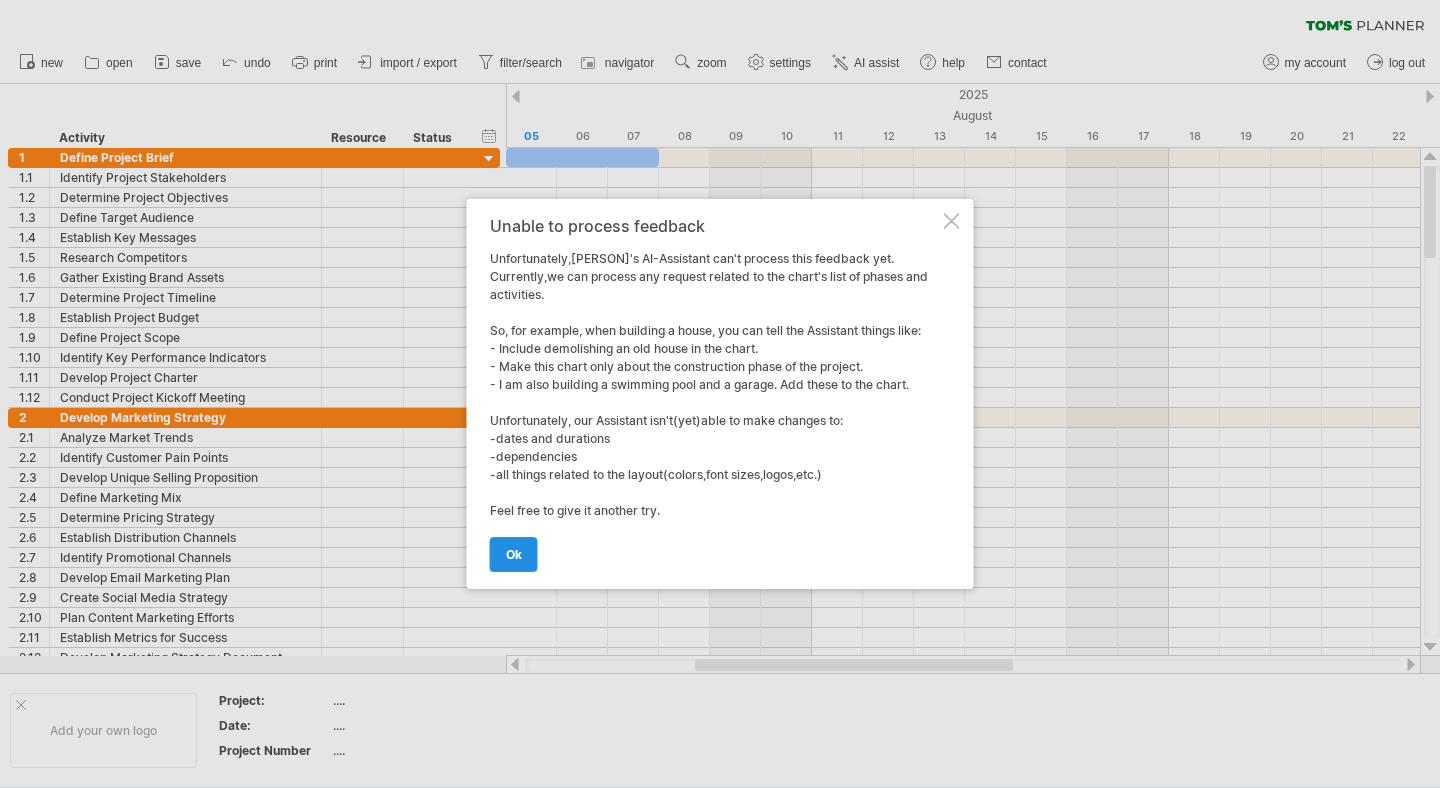 click on "ok" at bounding box center (514, 554) 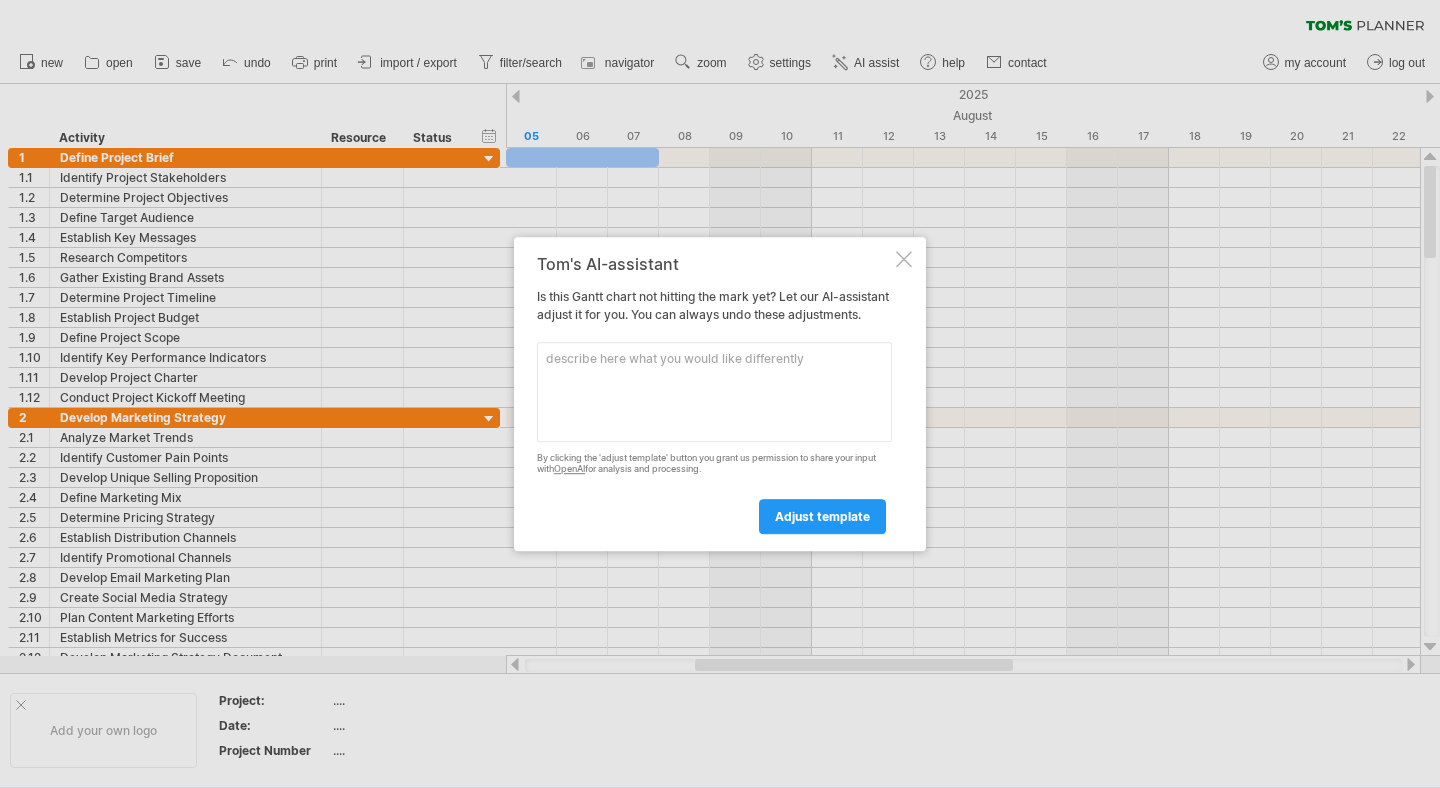 click at bounding box center [904, 259] 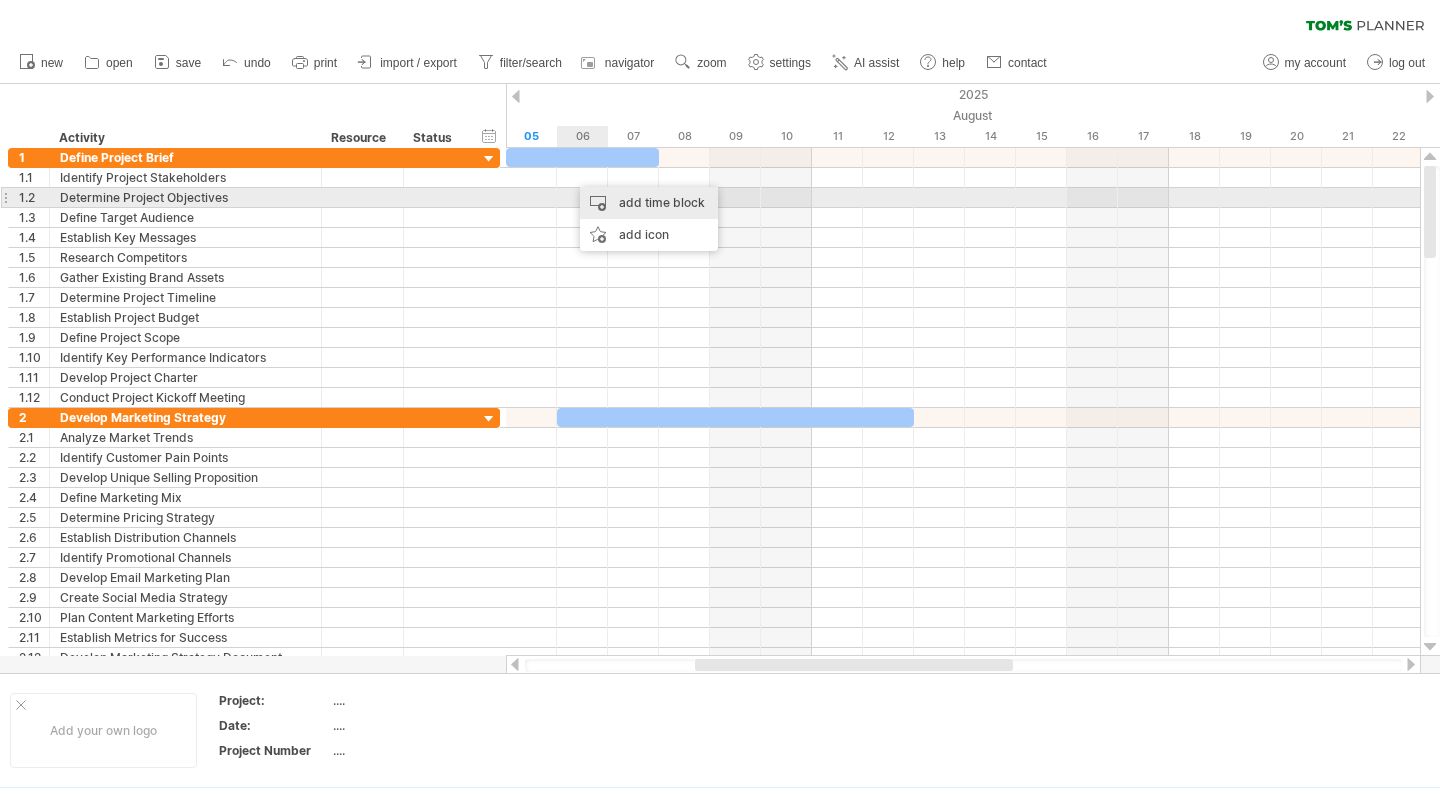 click on "add time block" at bounding box center [649, 203] 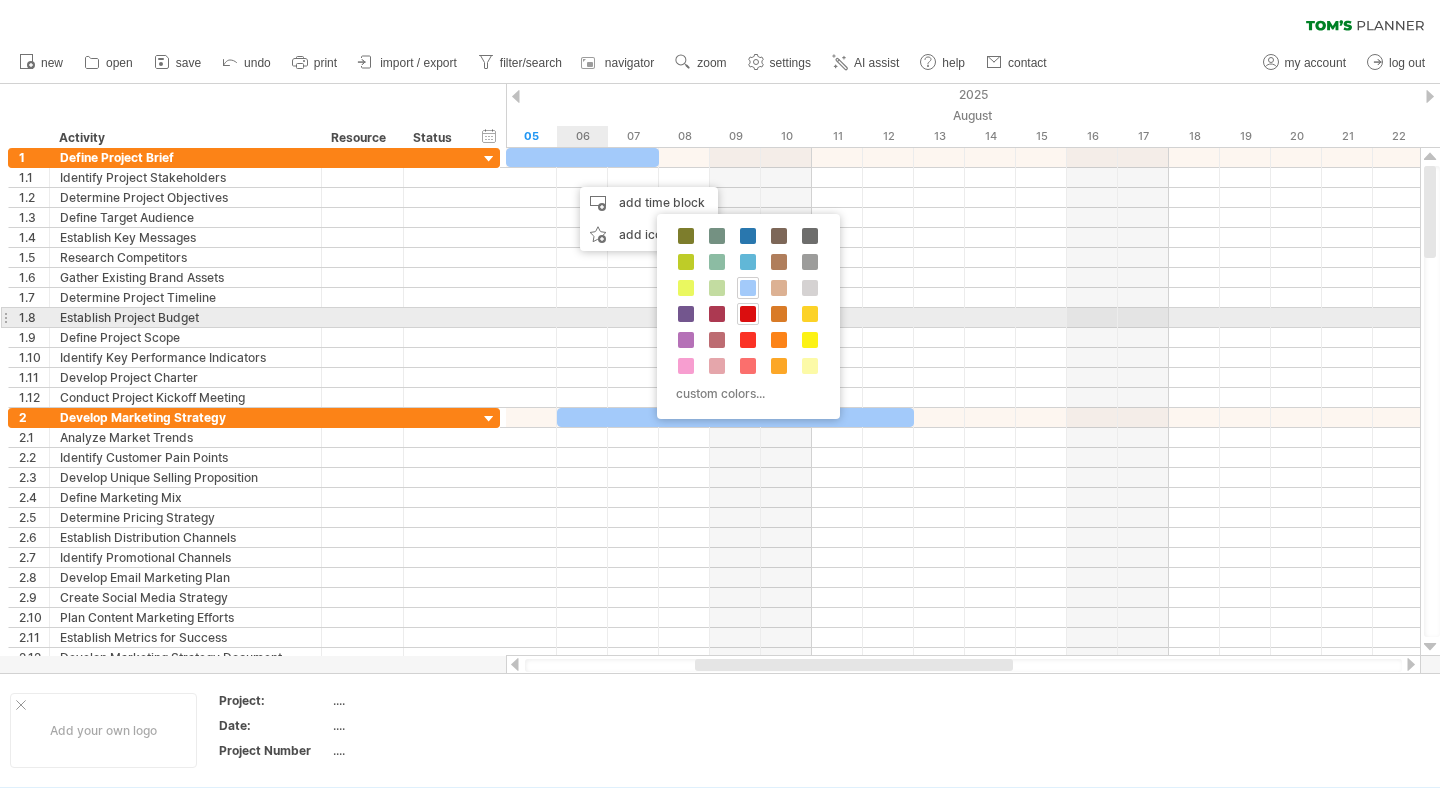 click at bounding box center (748, 314) 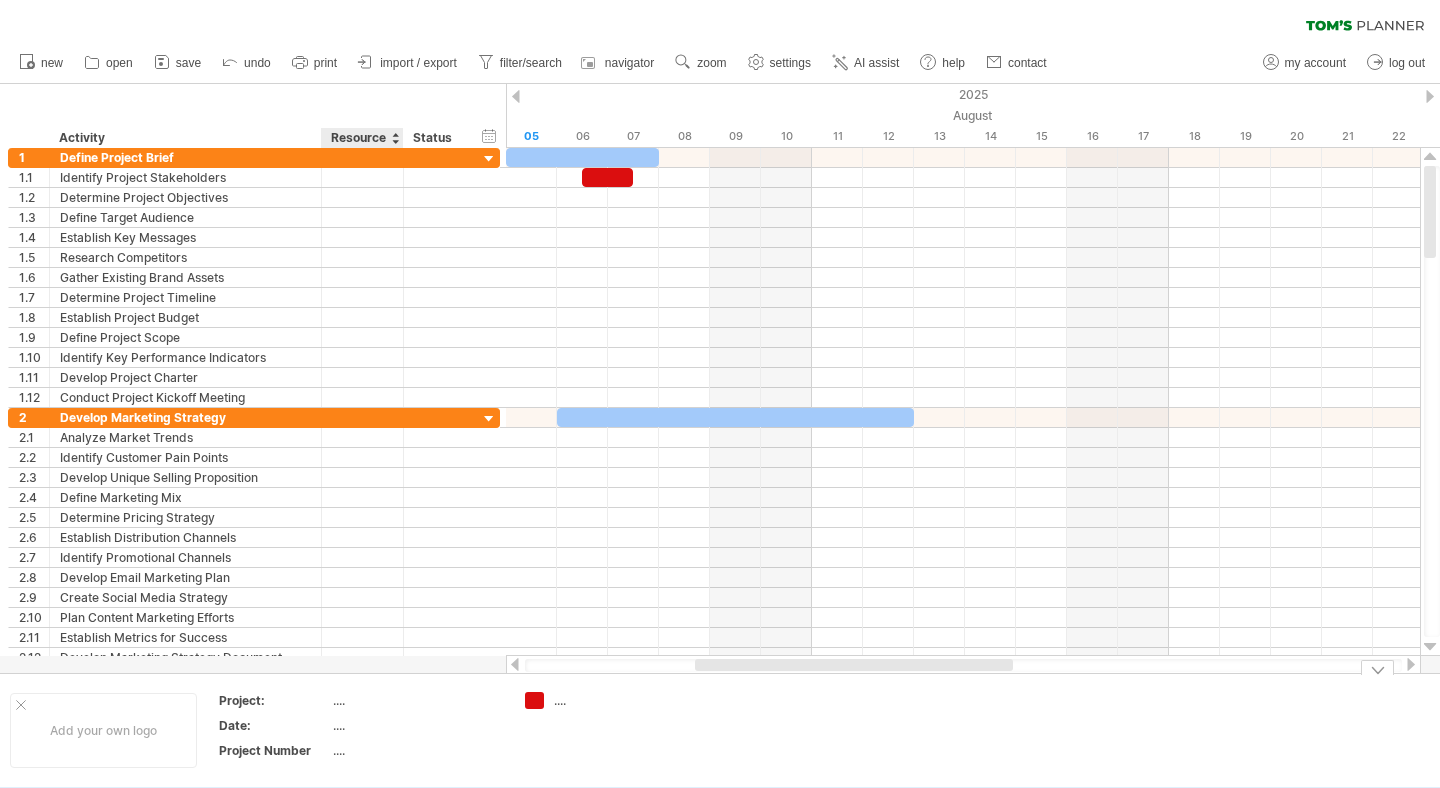 click on "...." at bounding box center (417, 700) 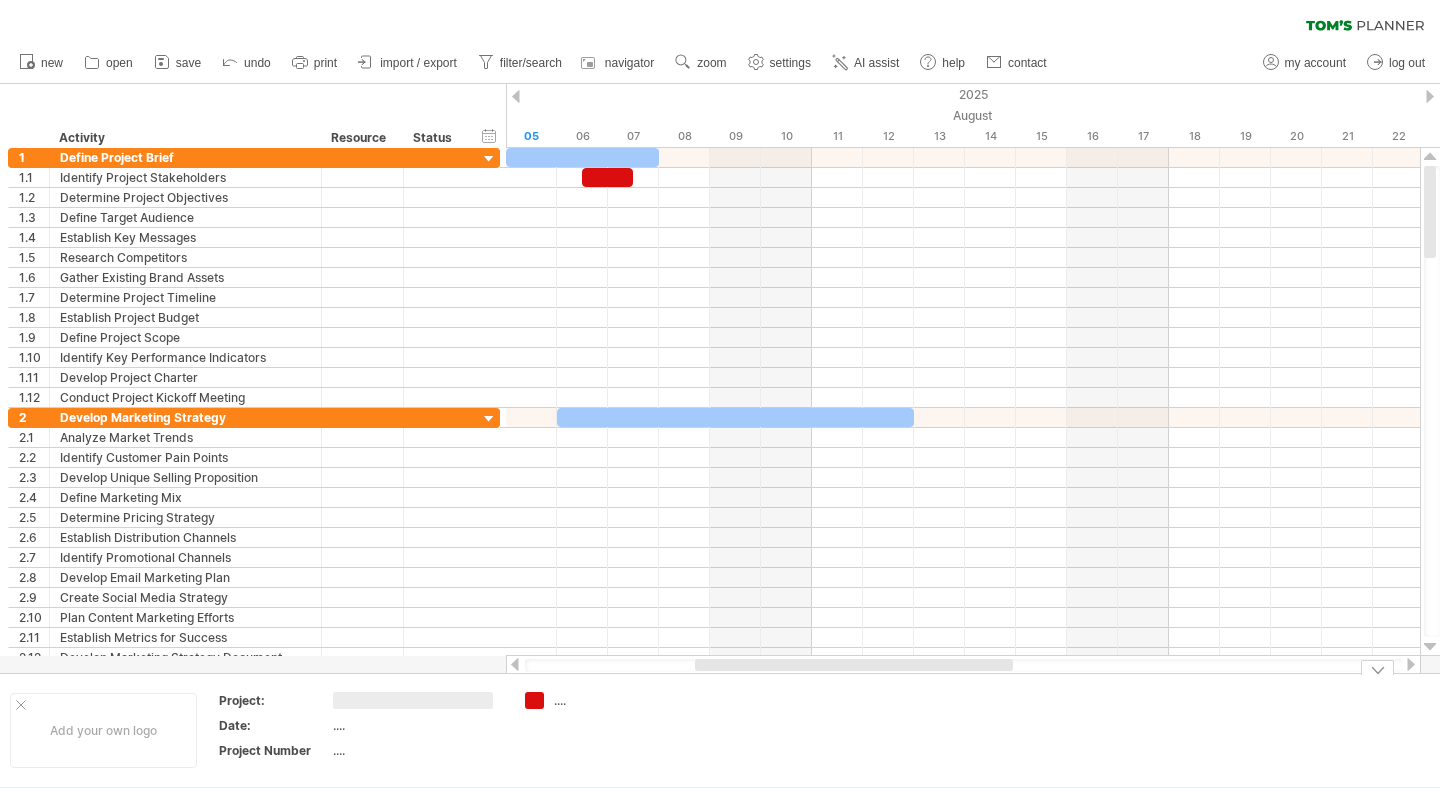 click on "...." at bounding box center (608, 700) 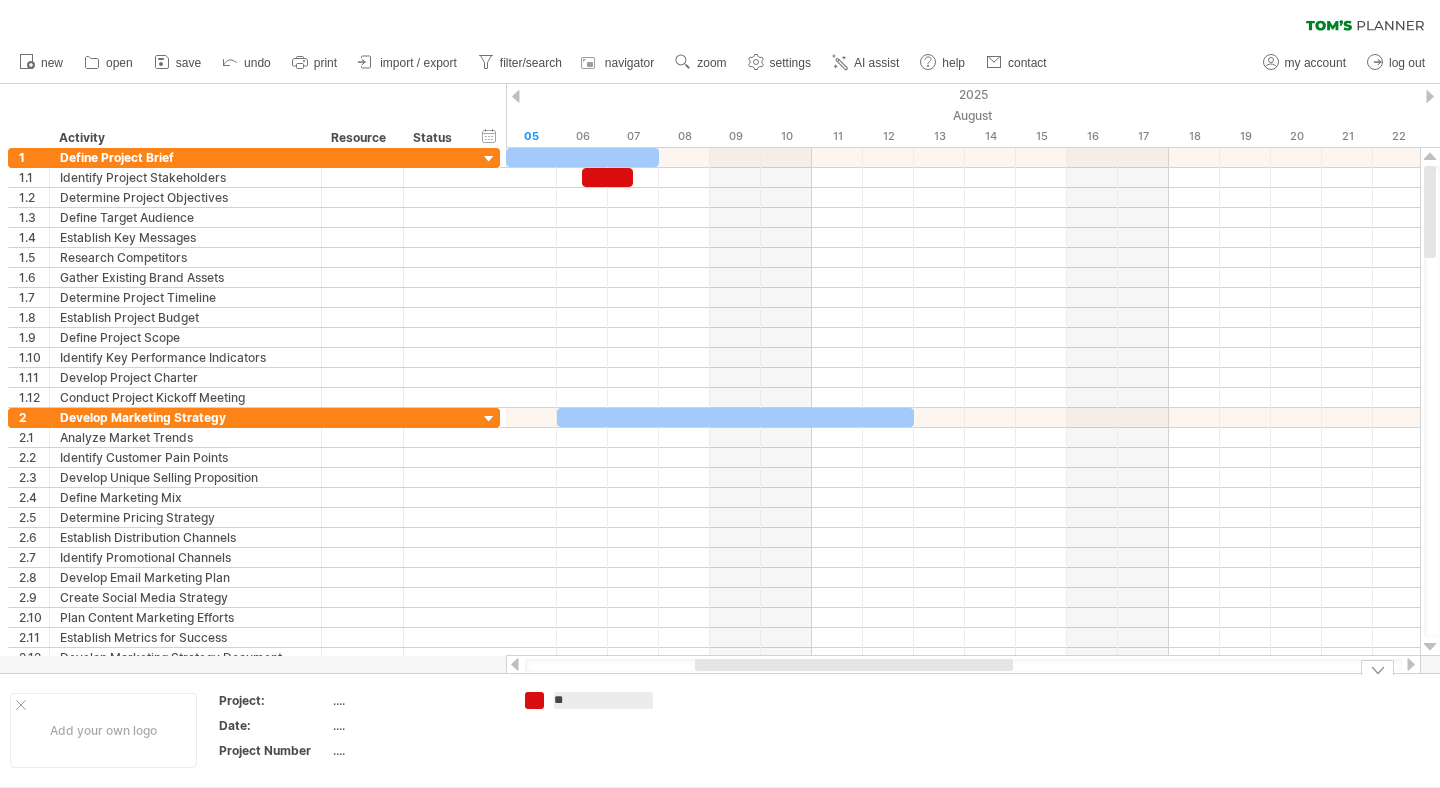 type on "***" 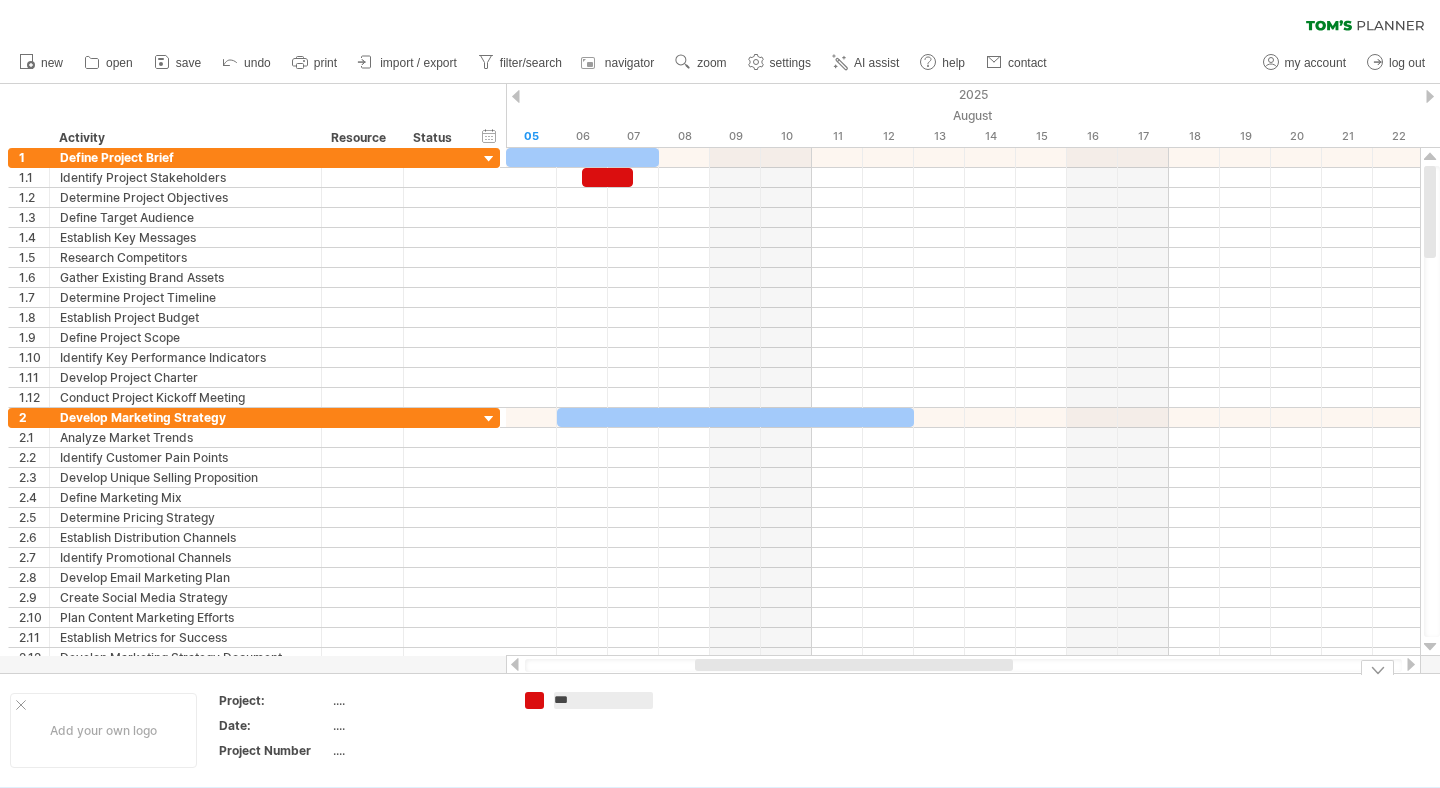 click at bounding box center [752, 730] 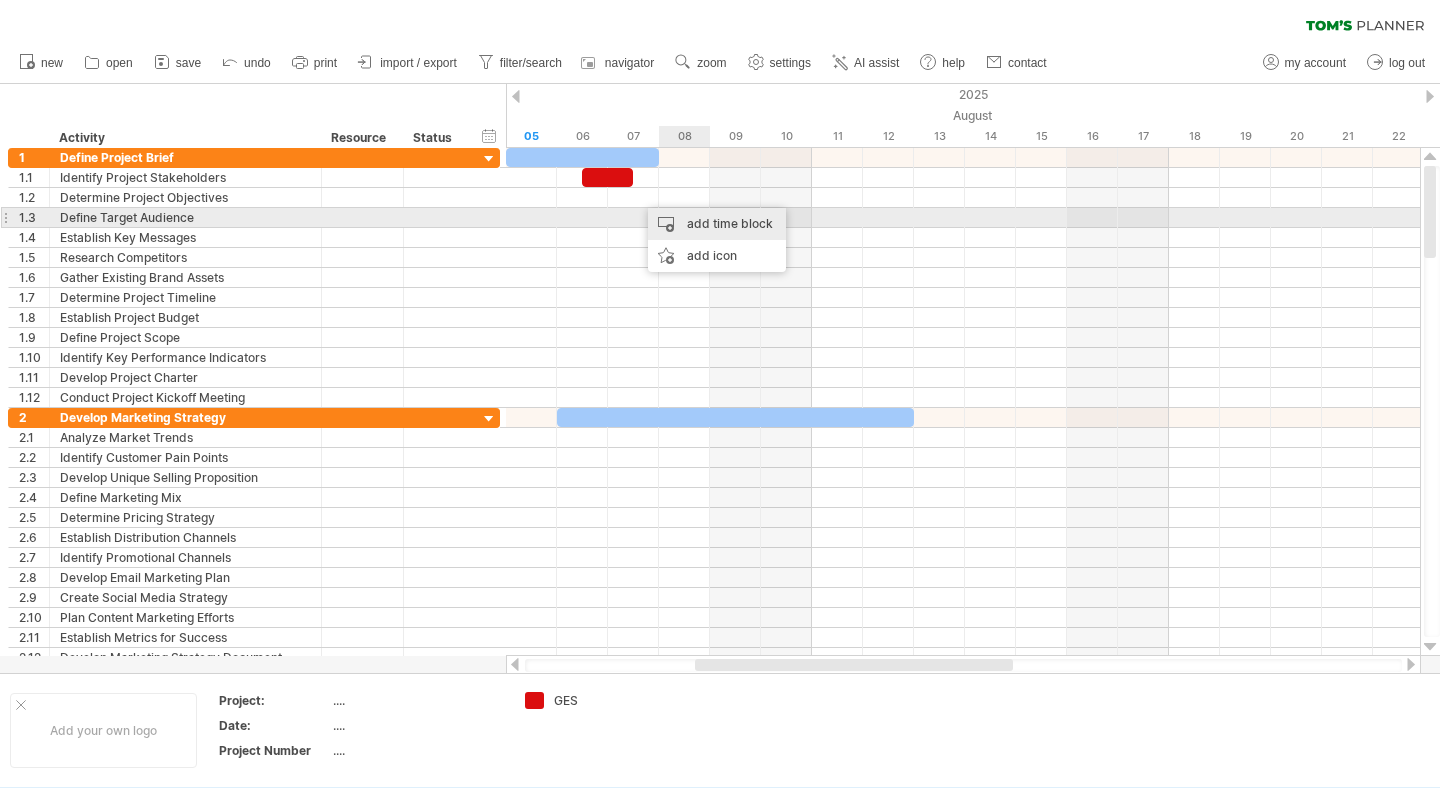 click on "add time block" at bounding box center [717, 224] 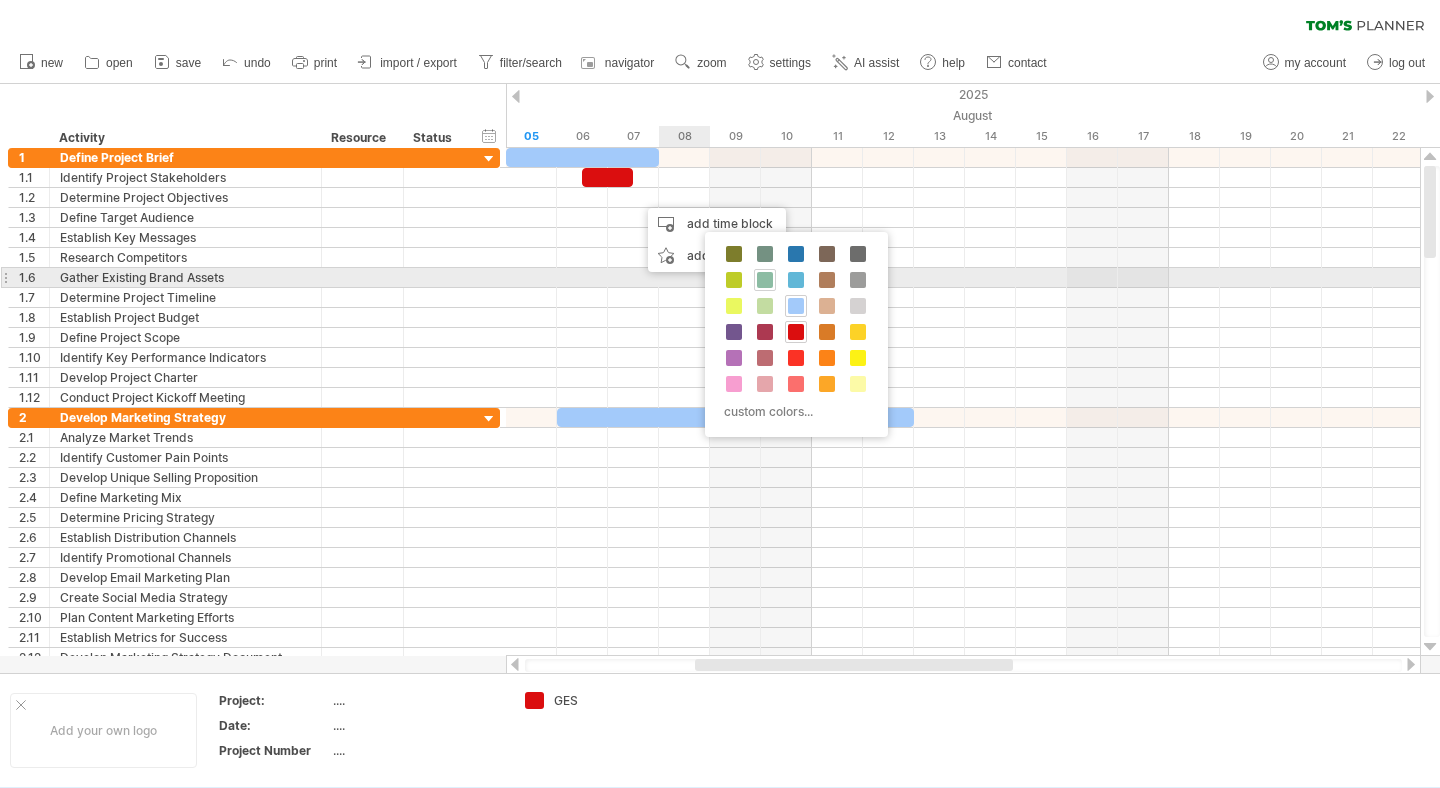 click at bounding box center (765, 280) 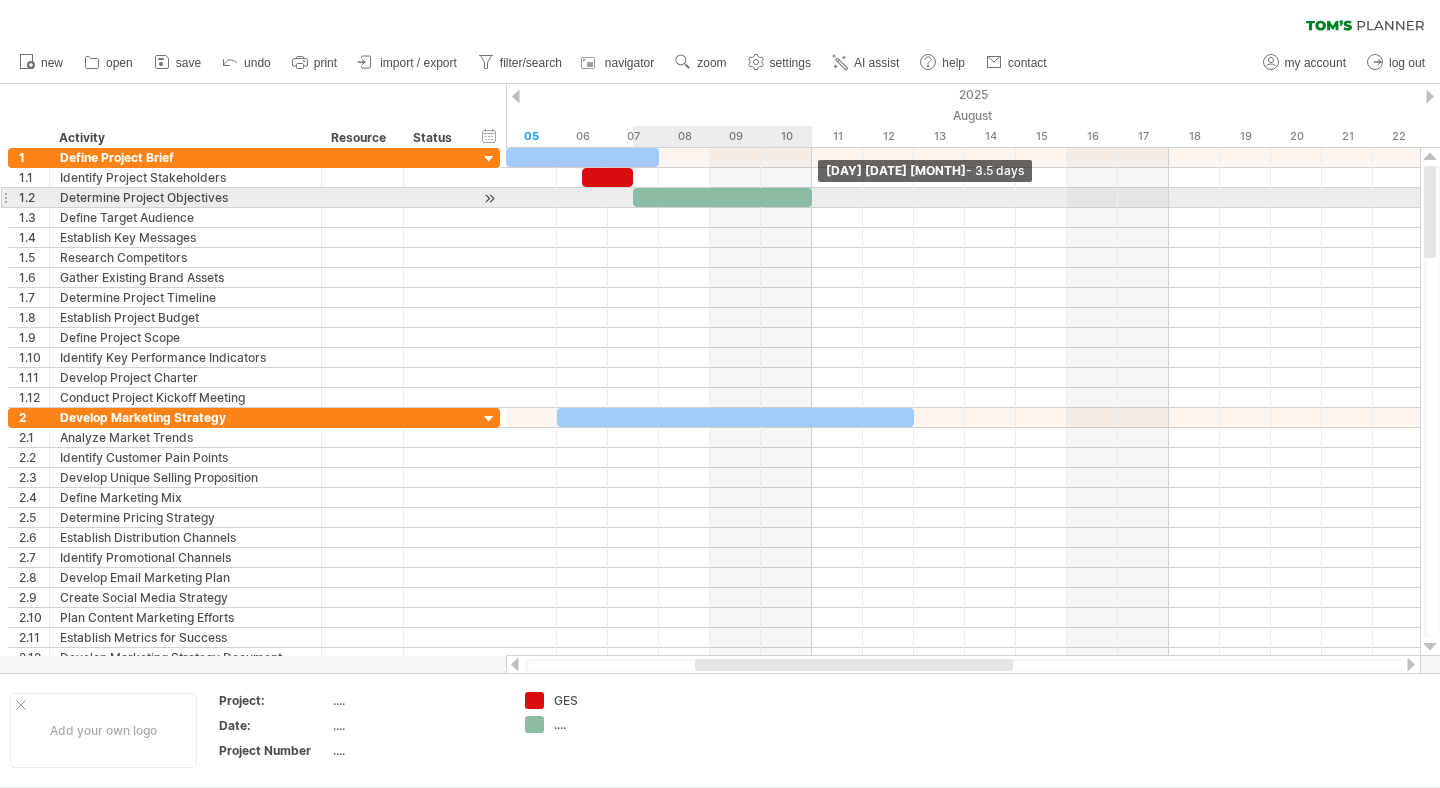drag, startPoint x: 684, startPoint y: 197, endPoint x: 803, endPoint y: 198, distance: 119.0042 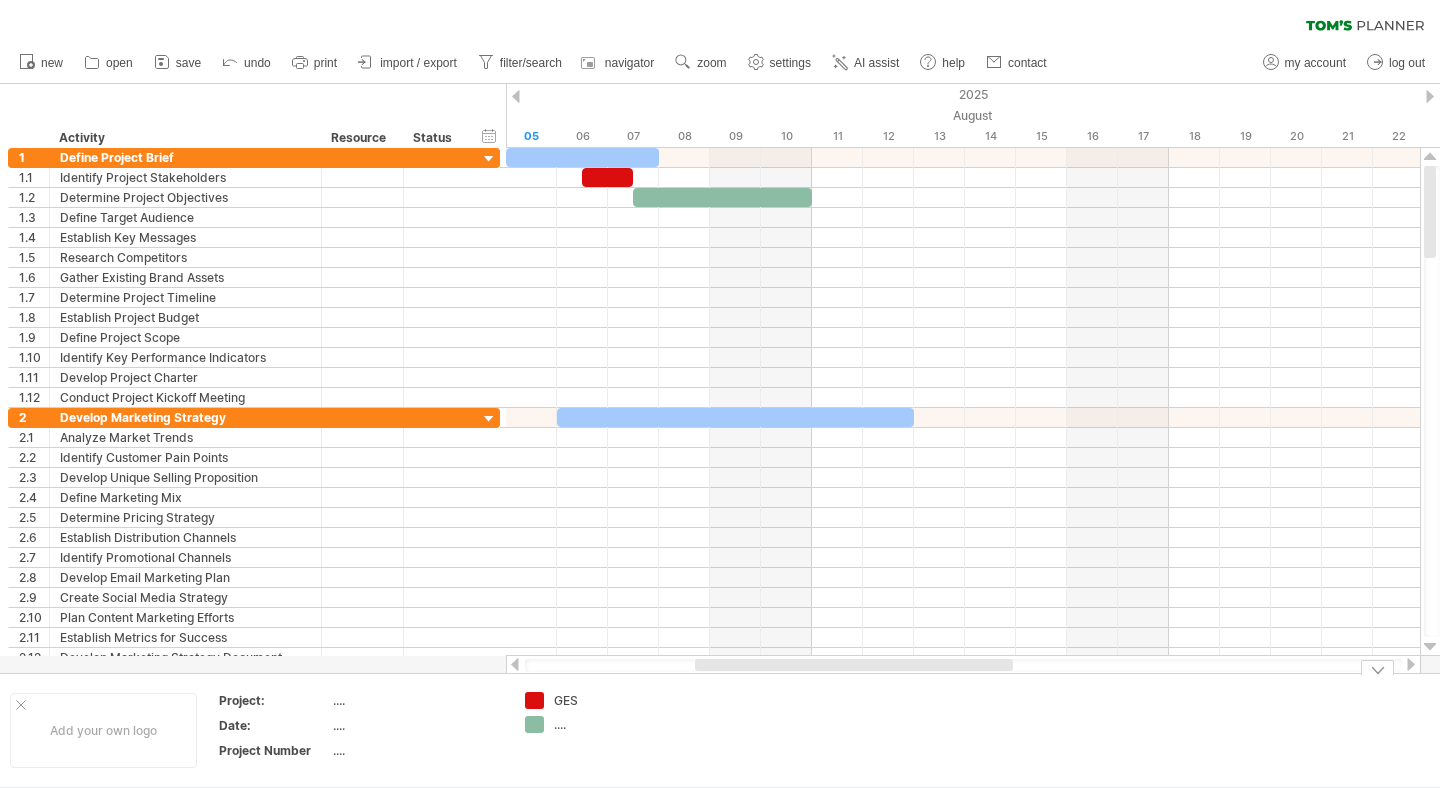 click on "...." at bounding box center [608, 724] 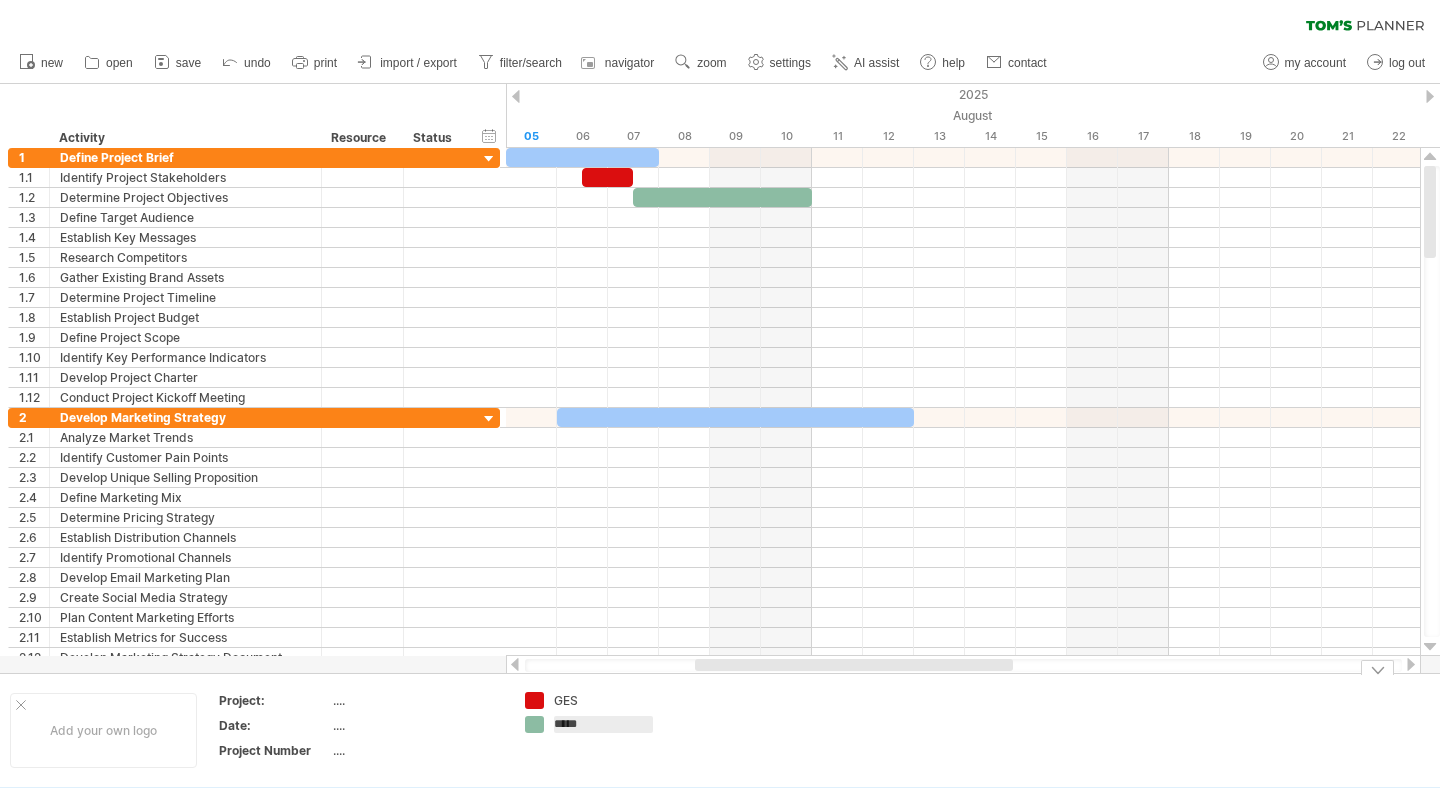 type on "******" 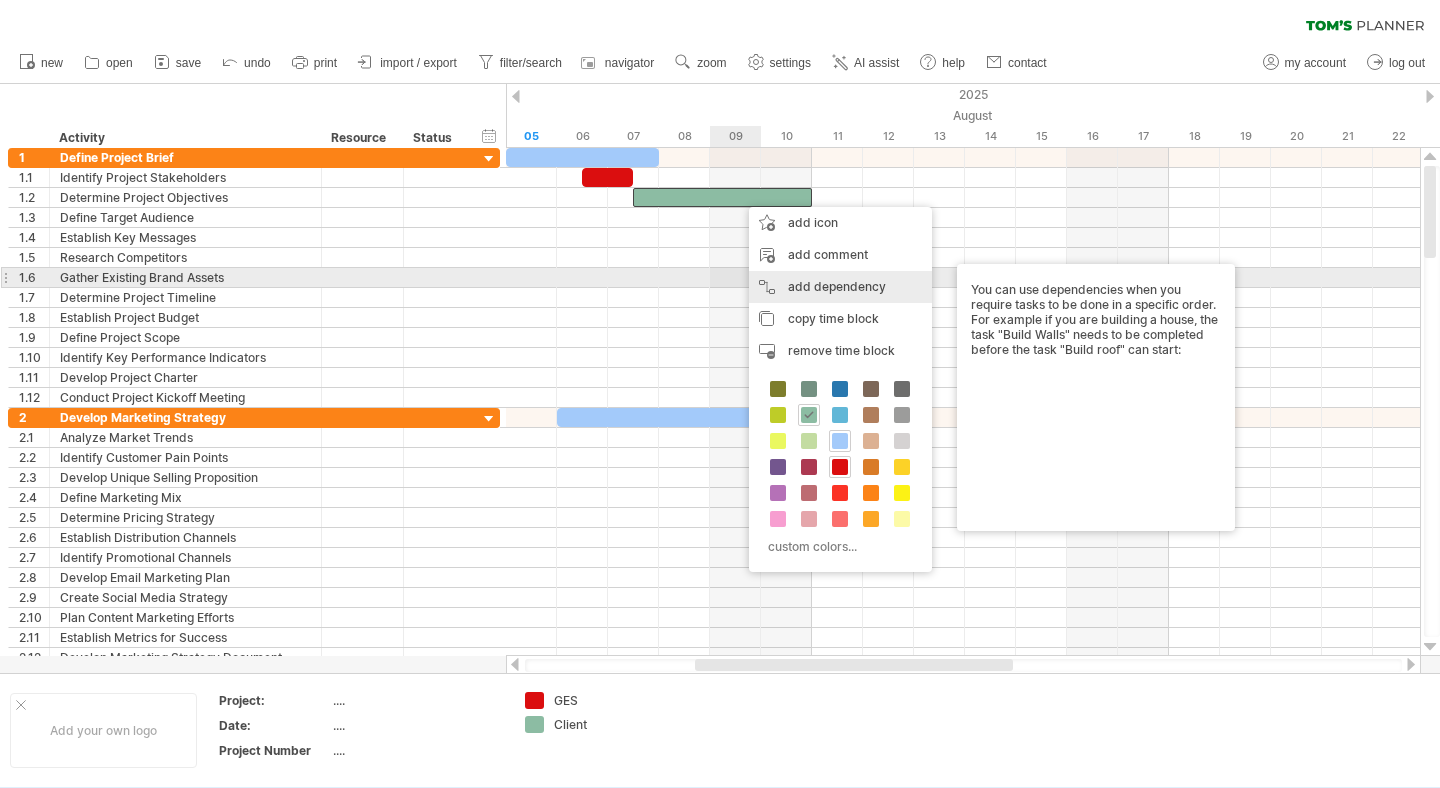 click on "add dependency You can use dependencies when you require tasks to be done in a specific order. For example if you are building a house, the task "Build Walls" needs to be completed before the task "Build roof" can start:" at bounding box center [840, 287] 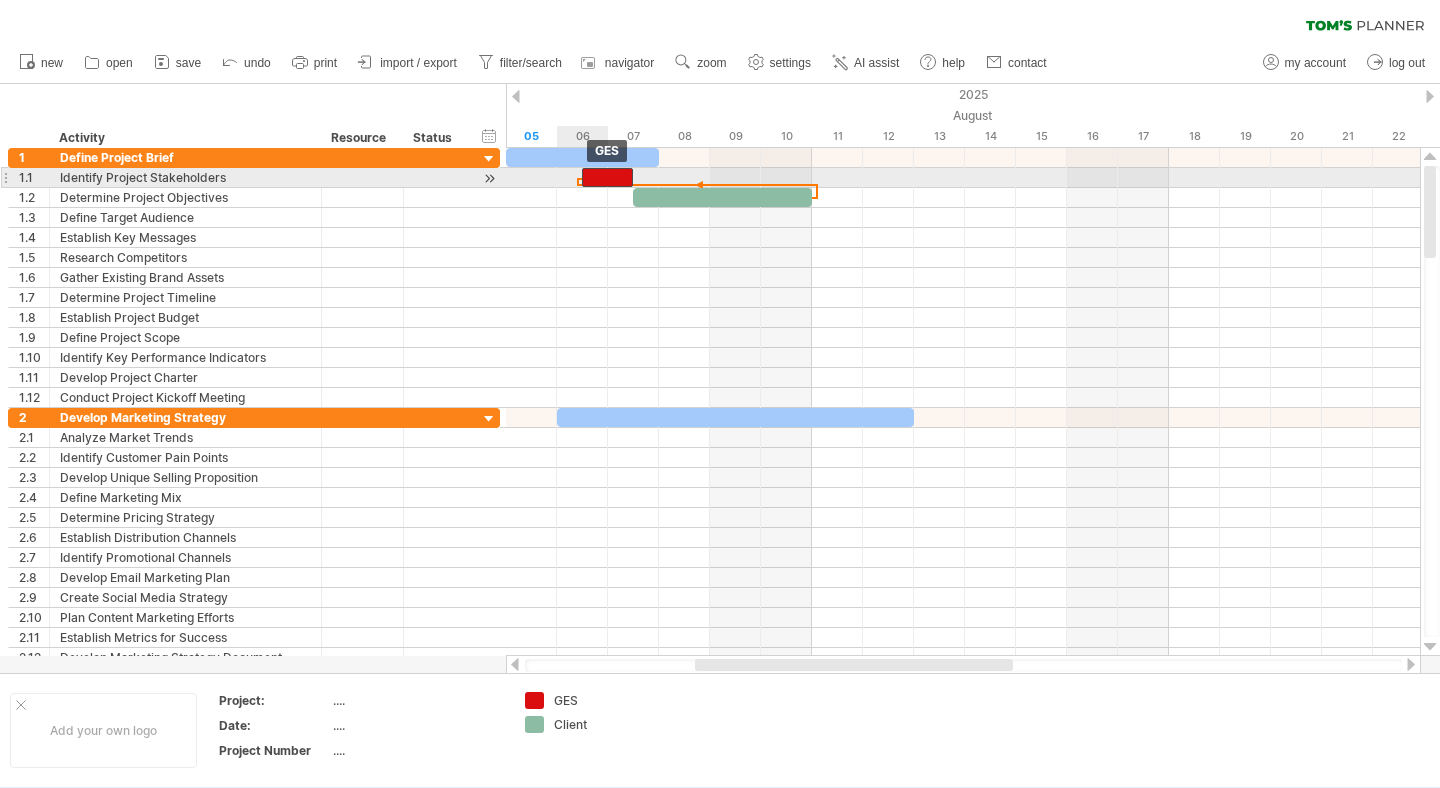 drag, startPoint x: 819, startPoint y: 197, endPoint x: 591, endPoint y: 181, distance: 228.56071 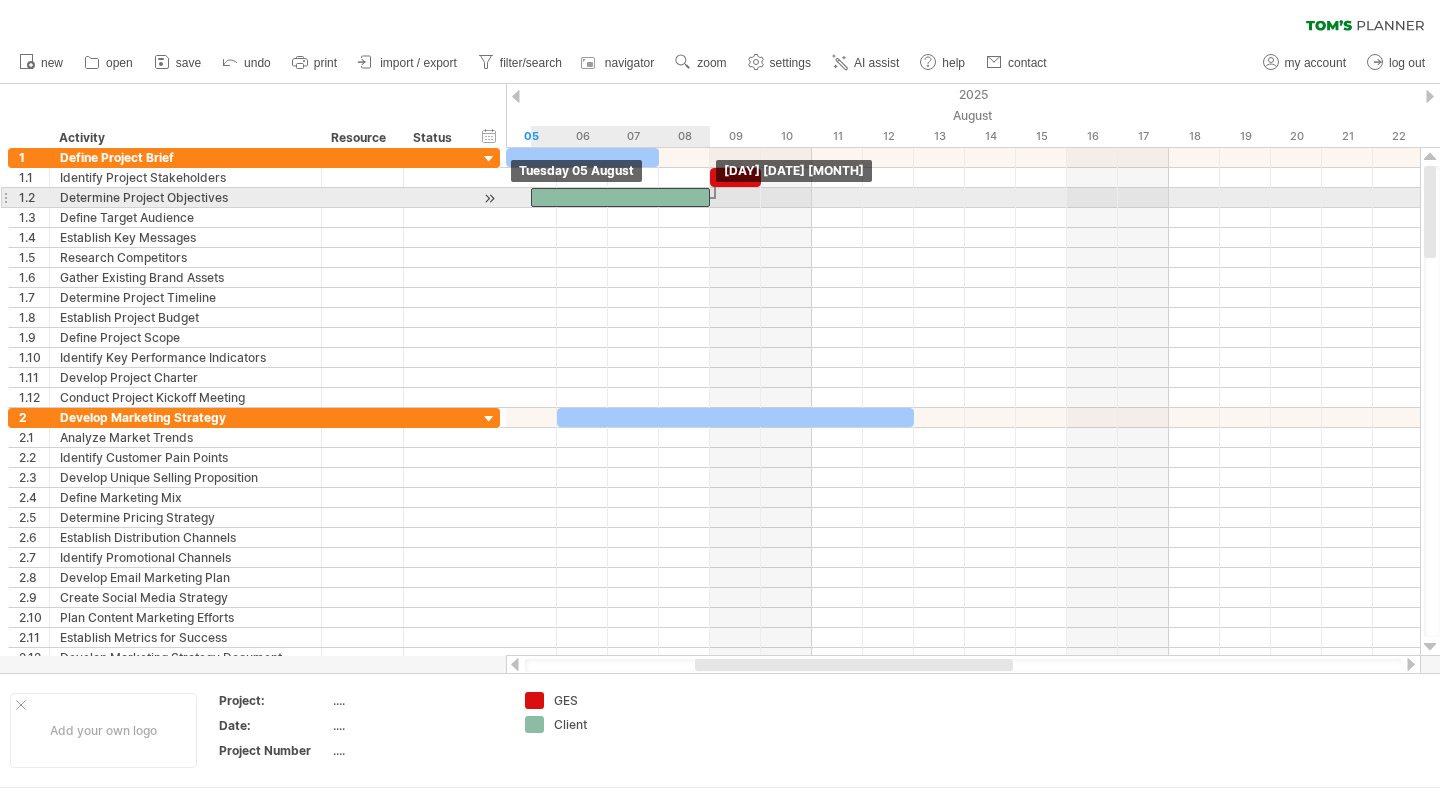 drag, startPoint x: 657, startPoint y: 200, endPoint x: 555, endPoint y: 206, distance: 102.176315 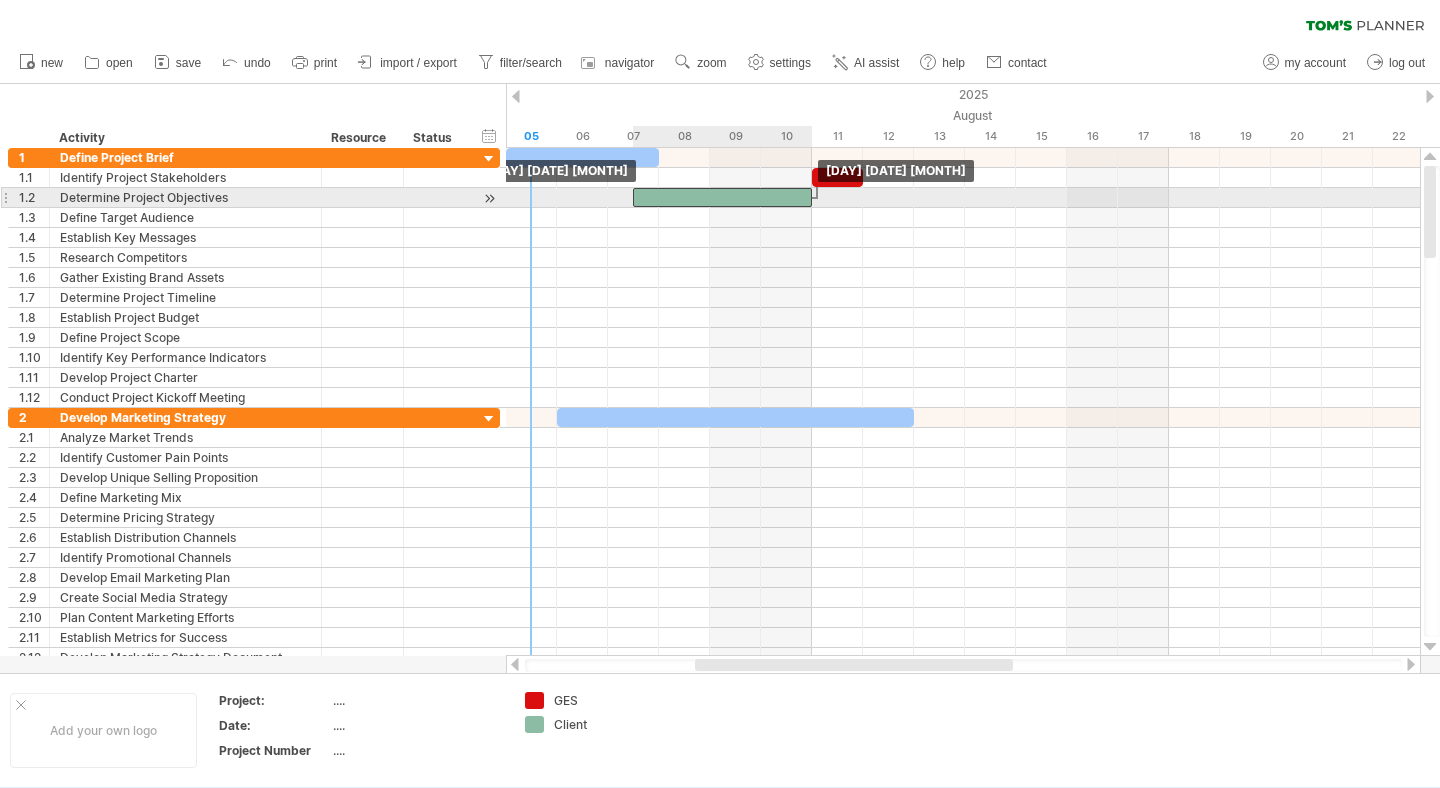 drag, startPoint x: 556, startPoint y: 200, endPoint x: 669, endPoint y: 191, distance: 113.35784 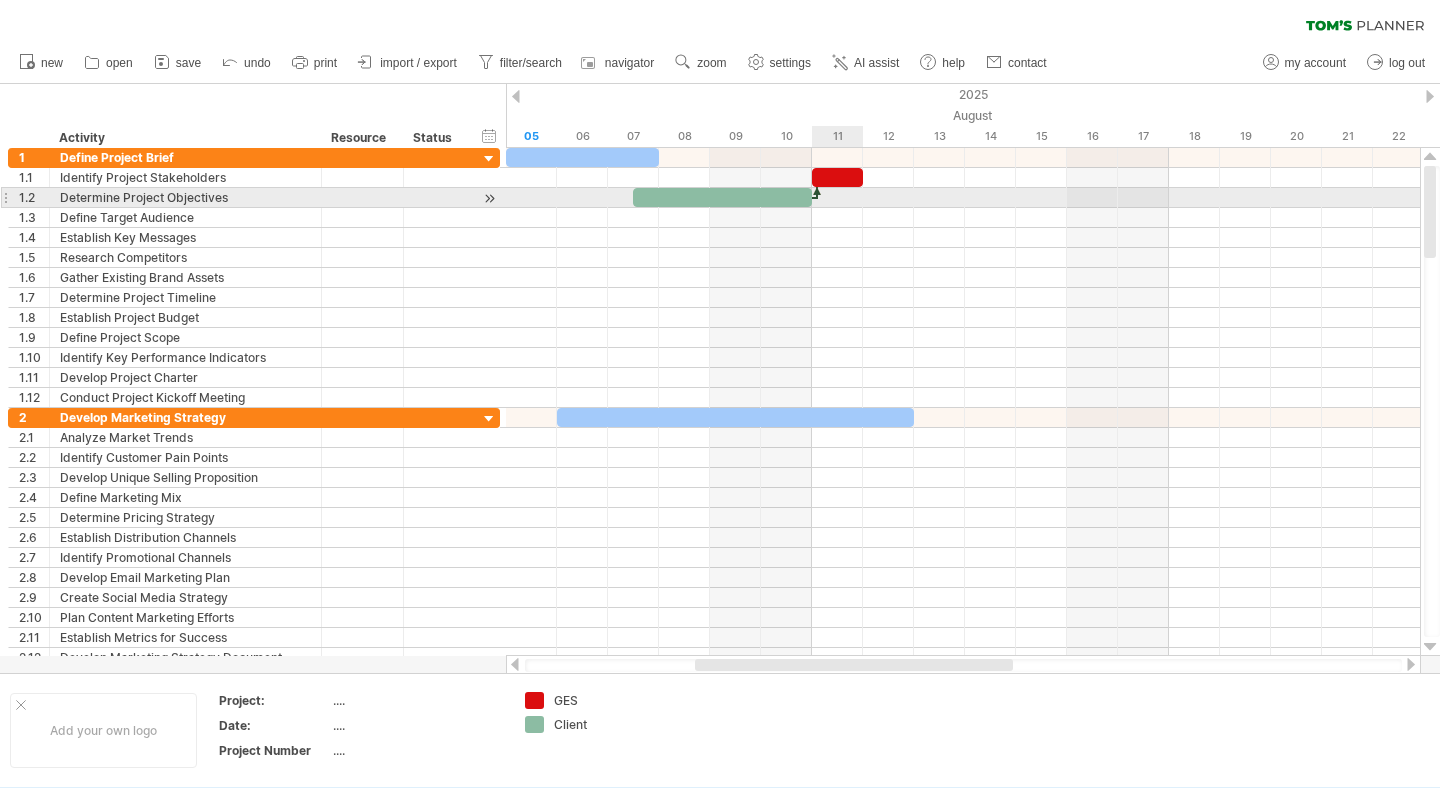 click at bounding box center (817, 188) 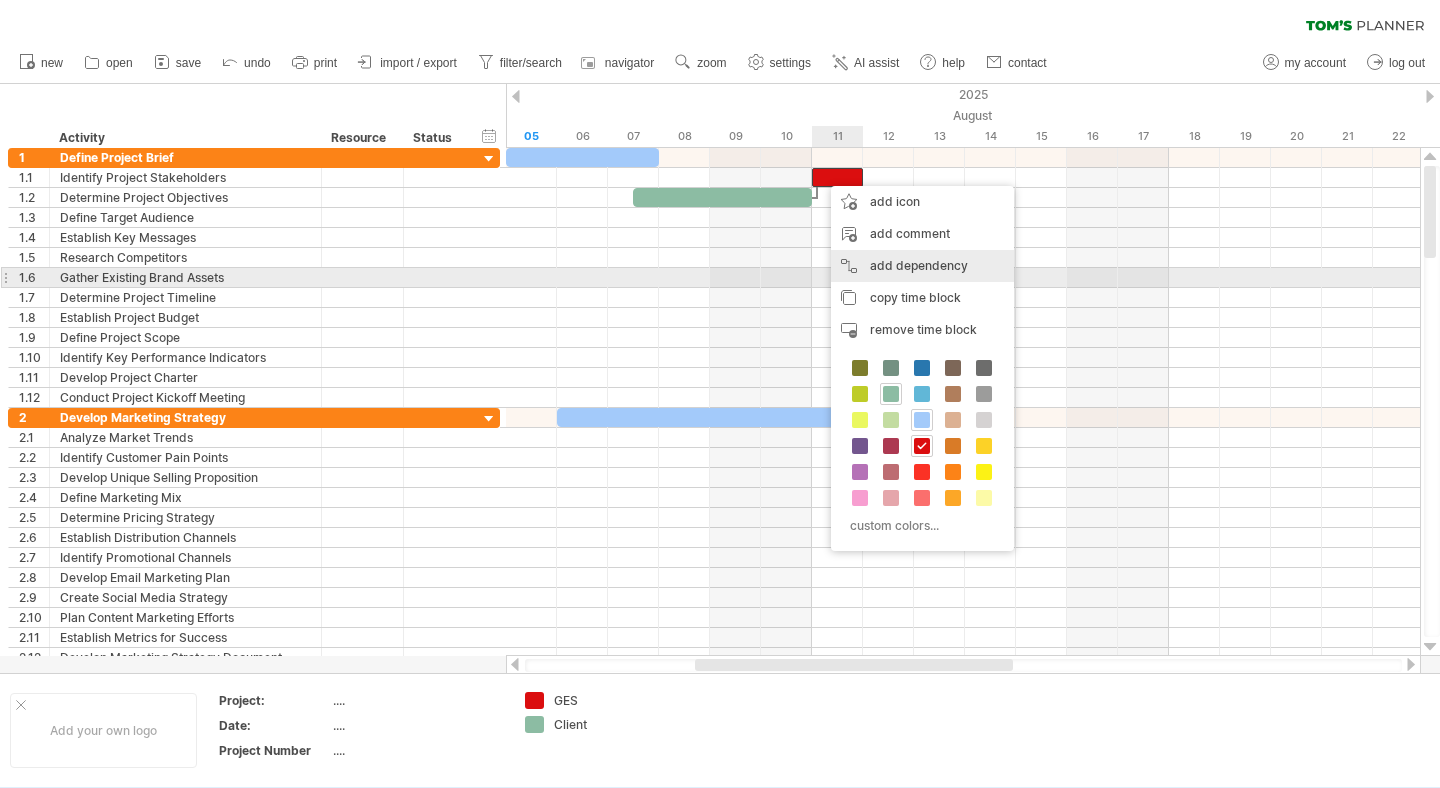 click on "add dependency You can use dependencies when you require tasks to be done in a specific order. For example if you are building a house, the task "Build Walls" needs to be completed before the task "Build roof" can start:" at bounding box center (922, 266) 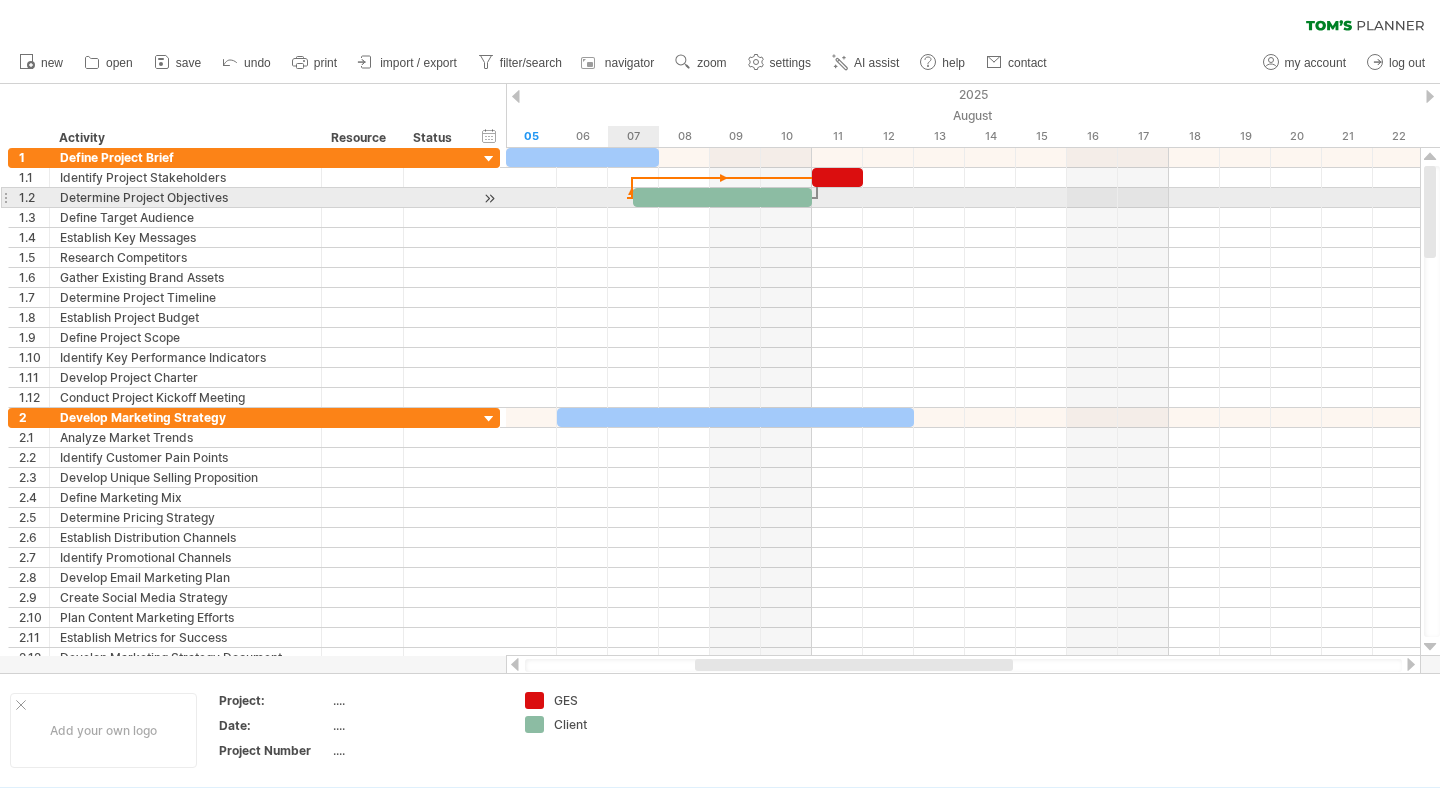 click at bounding box center [963, 198] 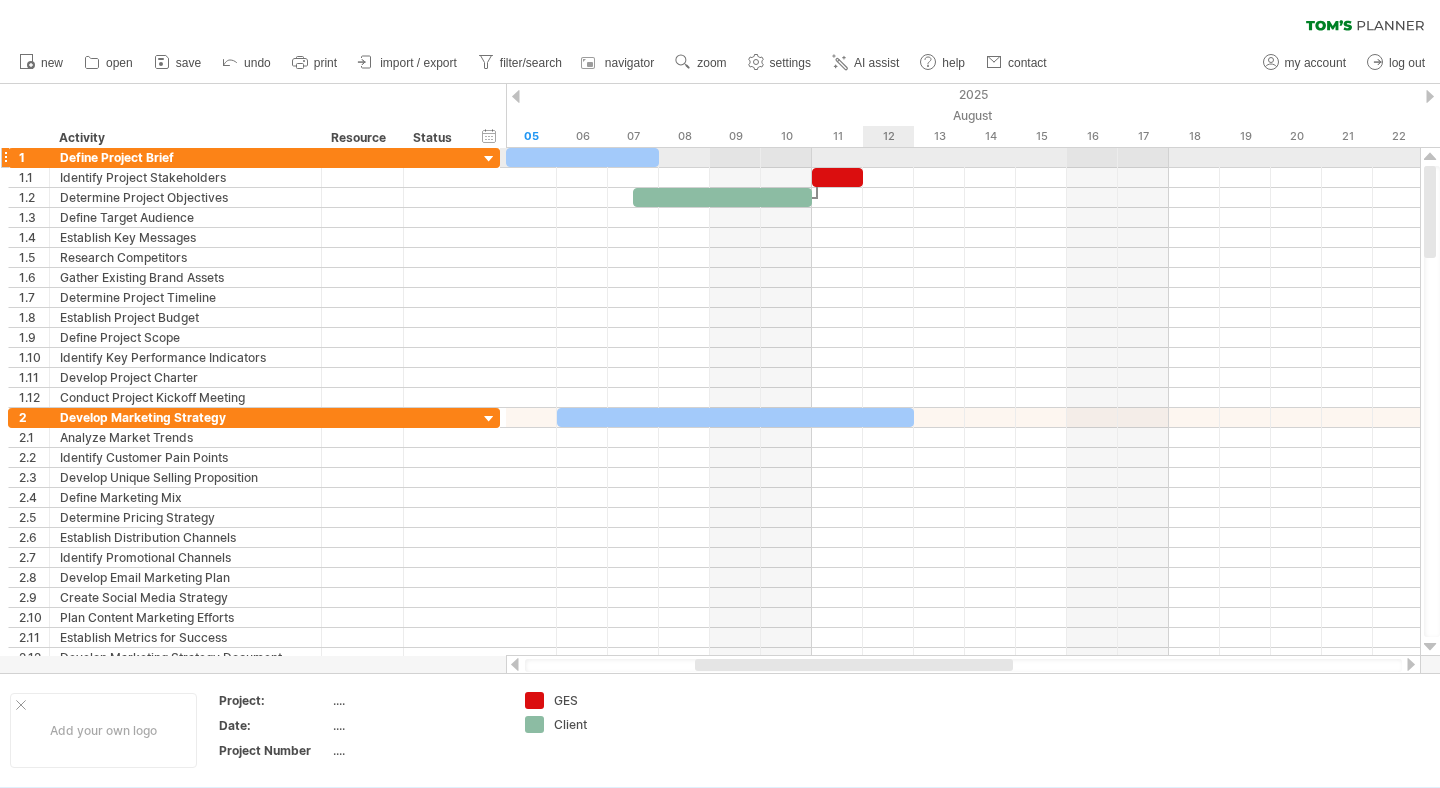 click at bounding box center (963, 158) 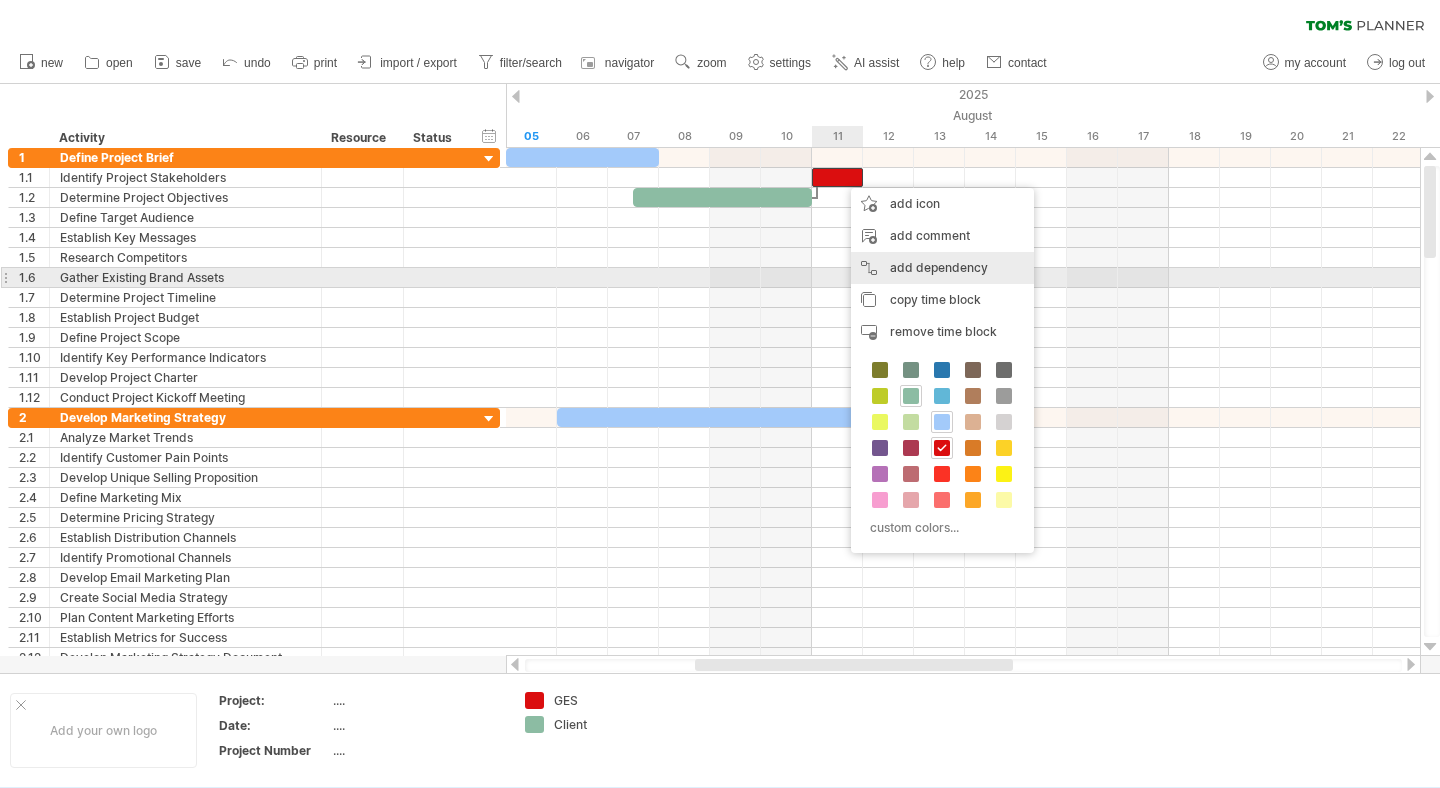 click on "add dependency You can use dependencies when you require tasks to be done in a specific order. For example if you are building a house, the task "Build Walls" needs to be completed before the task "Build roof" can start:" at bounding box center [942, 268] 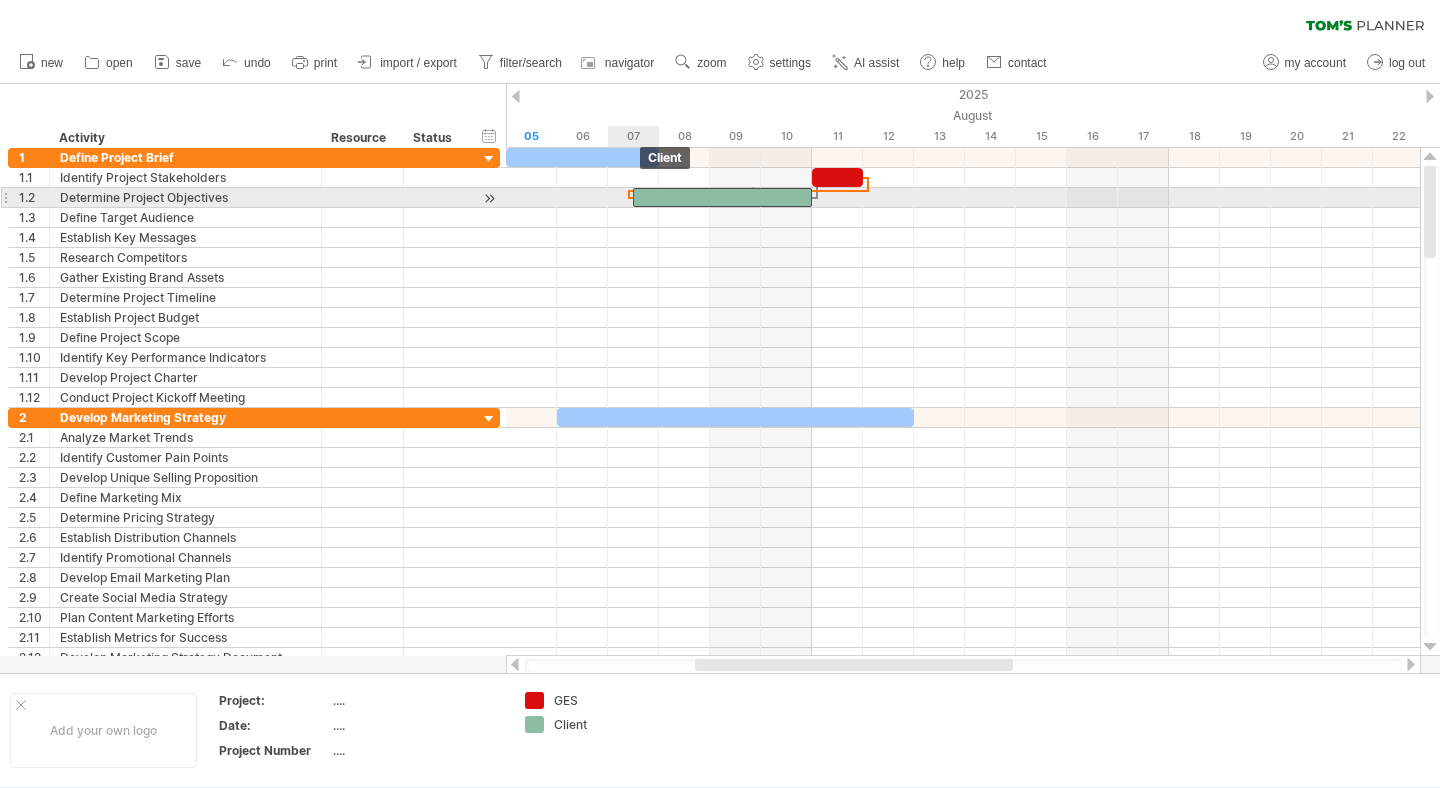 click at bounding box center [722, 197] 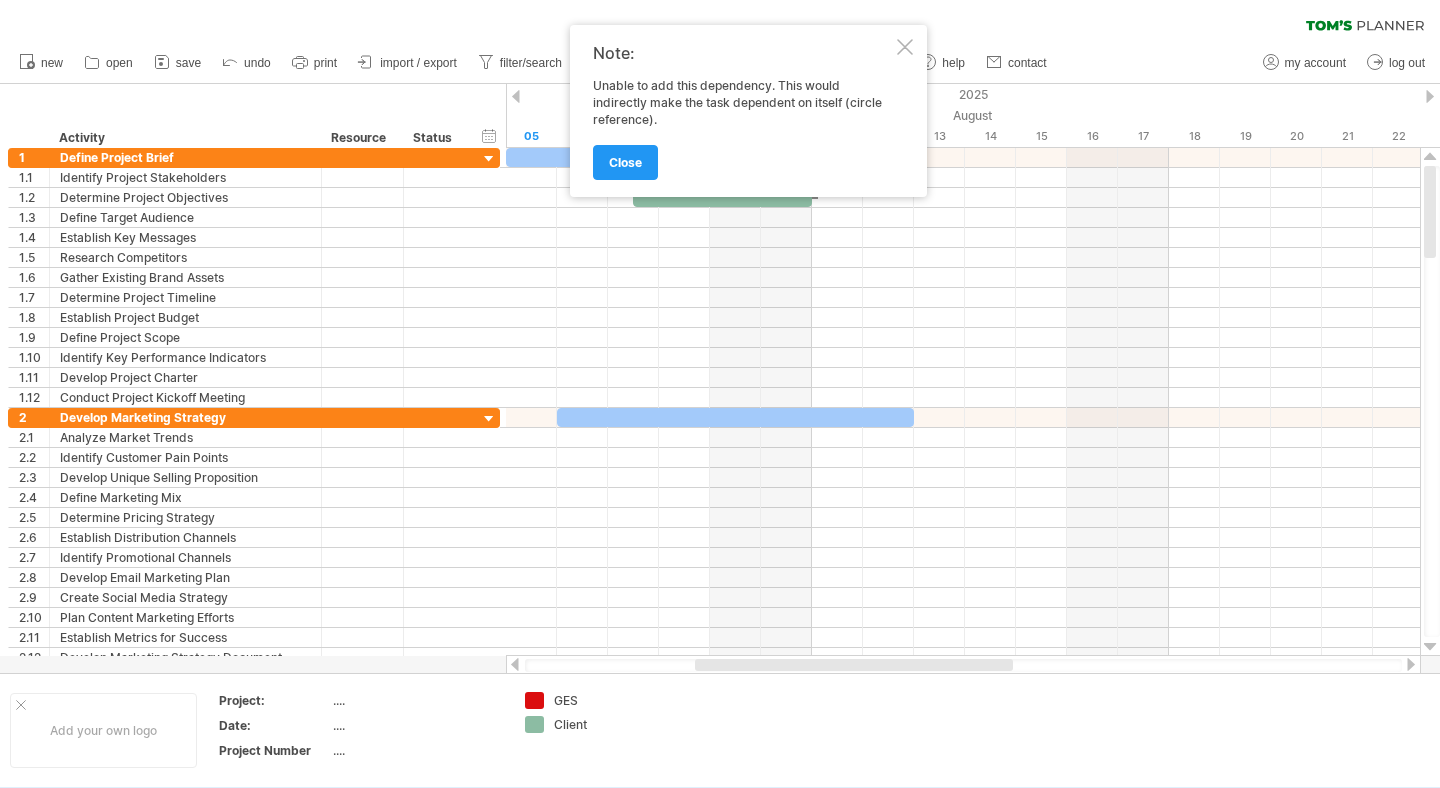 click at bounding box center [905, 47] 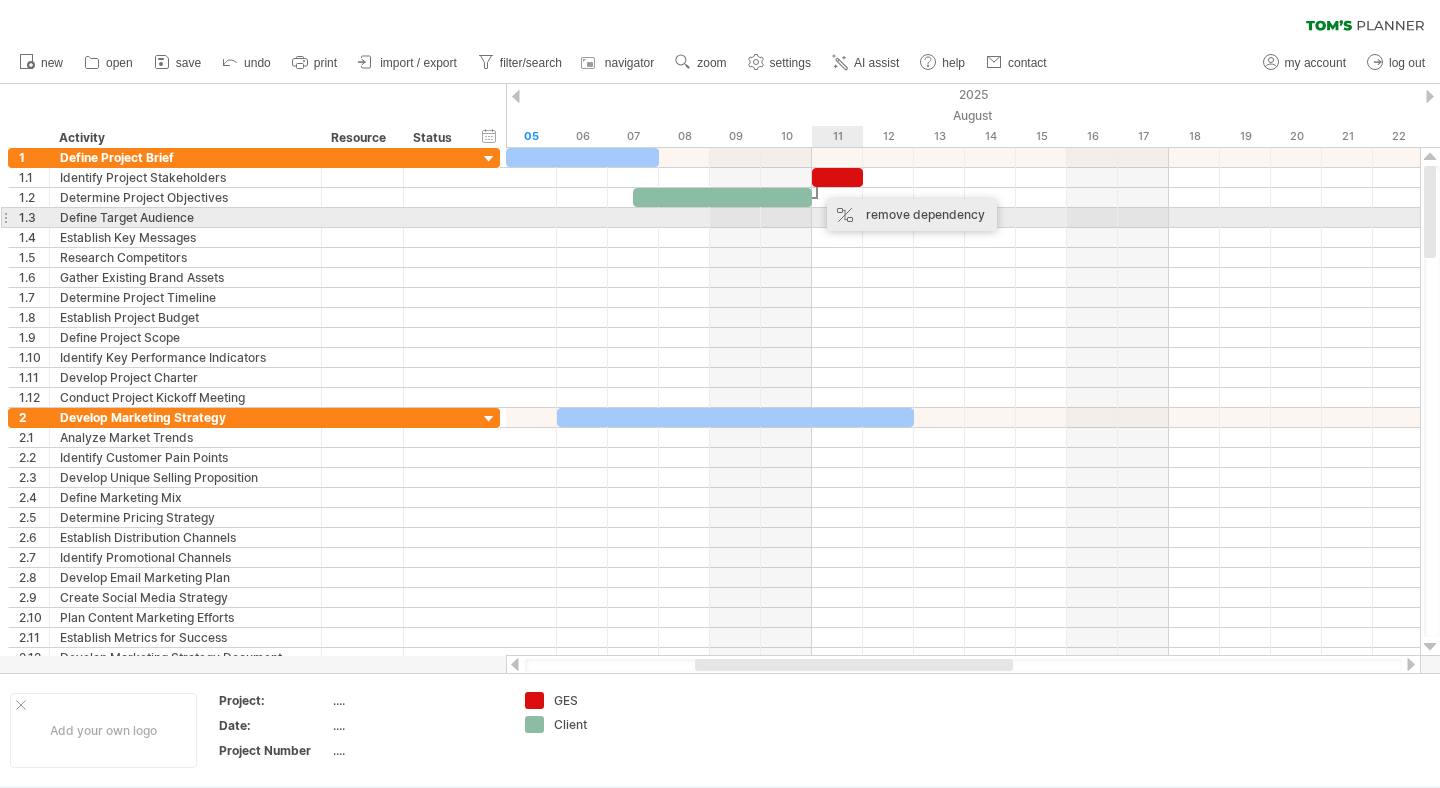 click on "remove dependency" at bounding box center [912, 215] 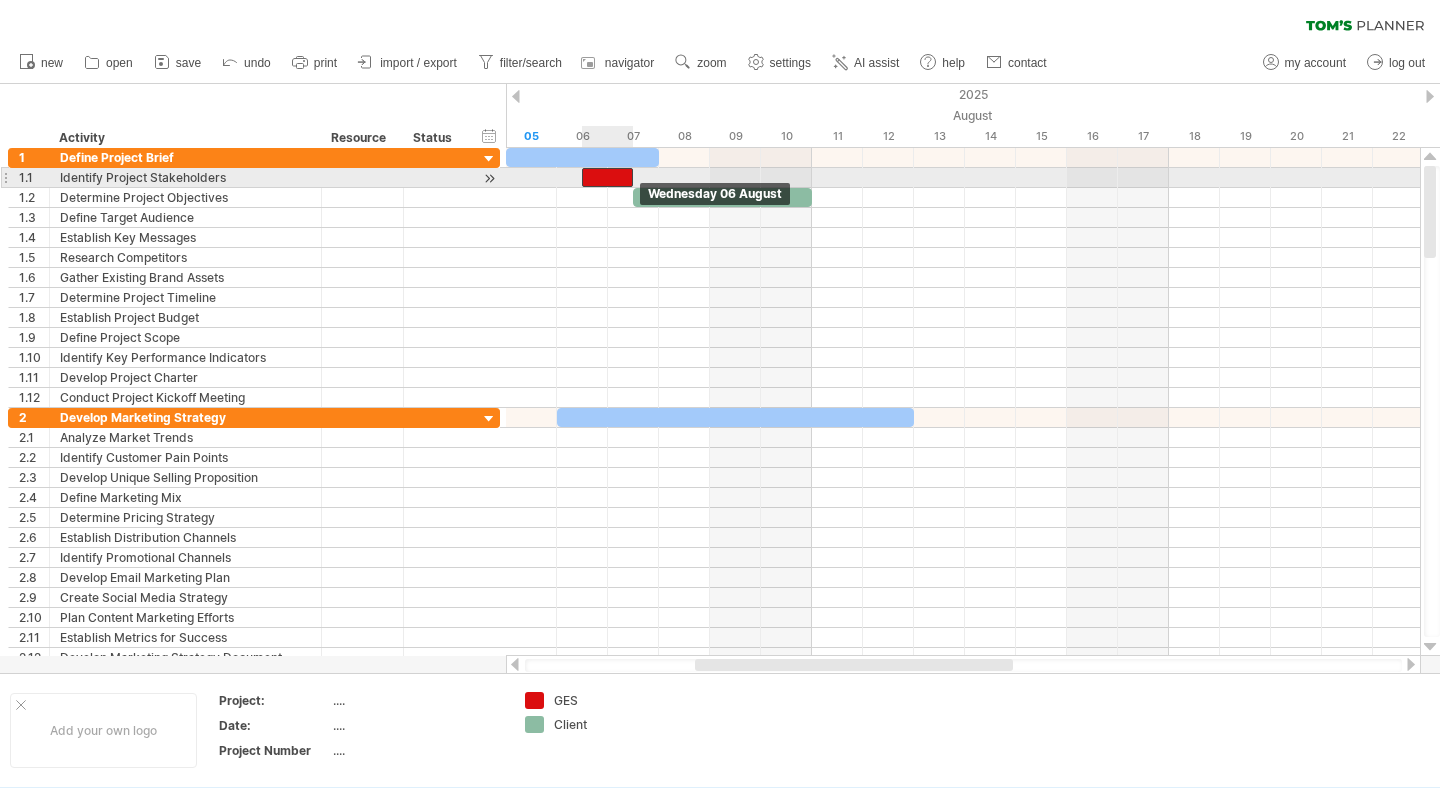 drag, startPoint x: 837, startPoint y: 175, endPoint x: 601, endPoint y: 173, distance: 236.00847 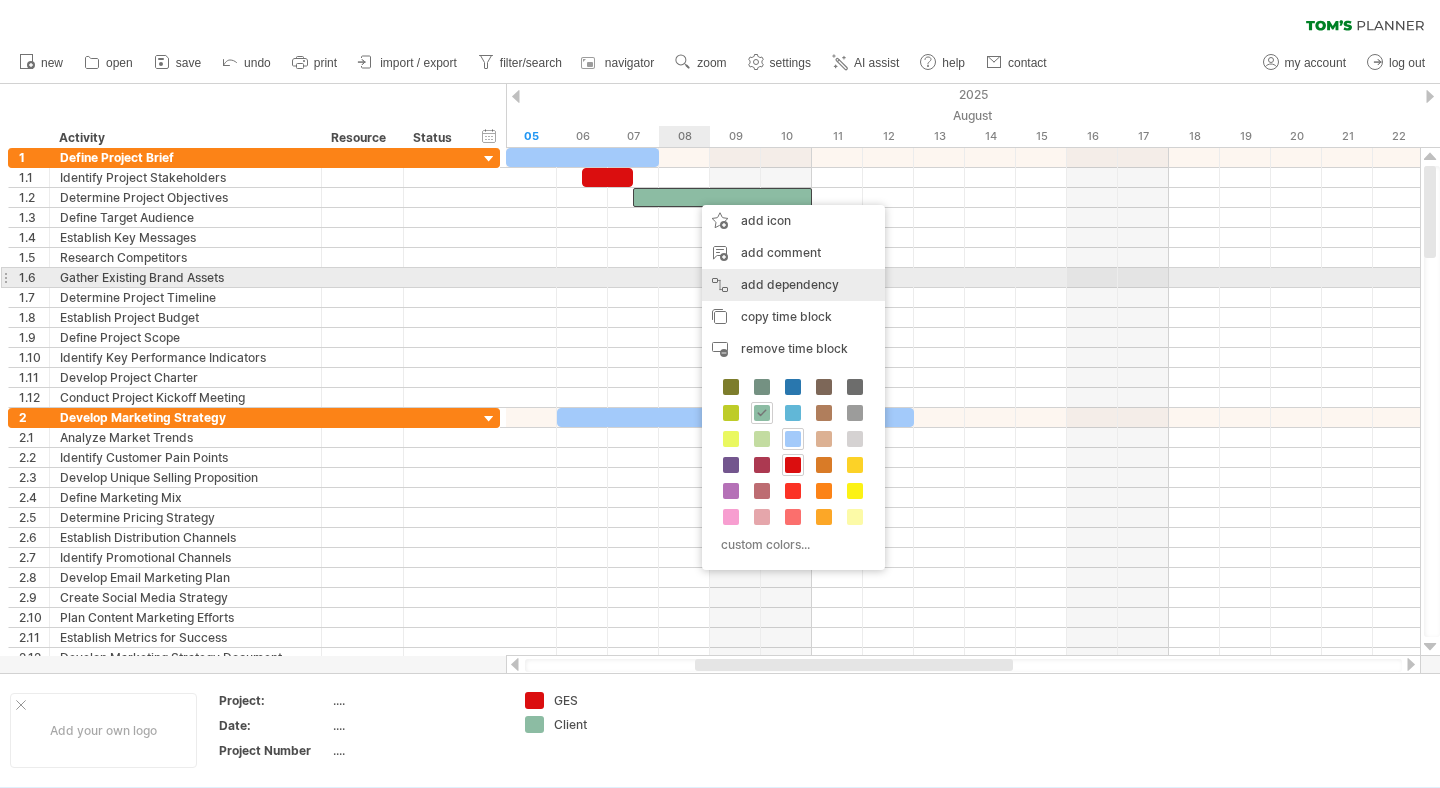 click on "add dependency You can use dependencies when you require tasks to be done in a specific order. For example if you are building a house, the task "Build Walls" needs to be completed before the task "Build roof" can start:" at bounding box center [793, 285] 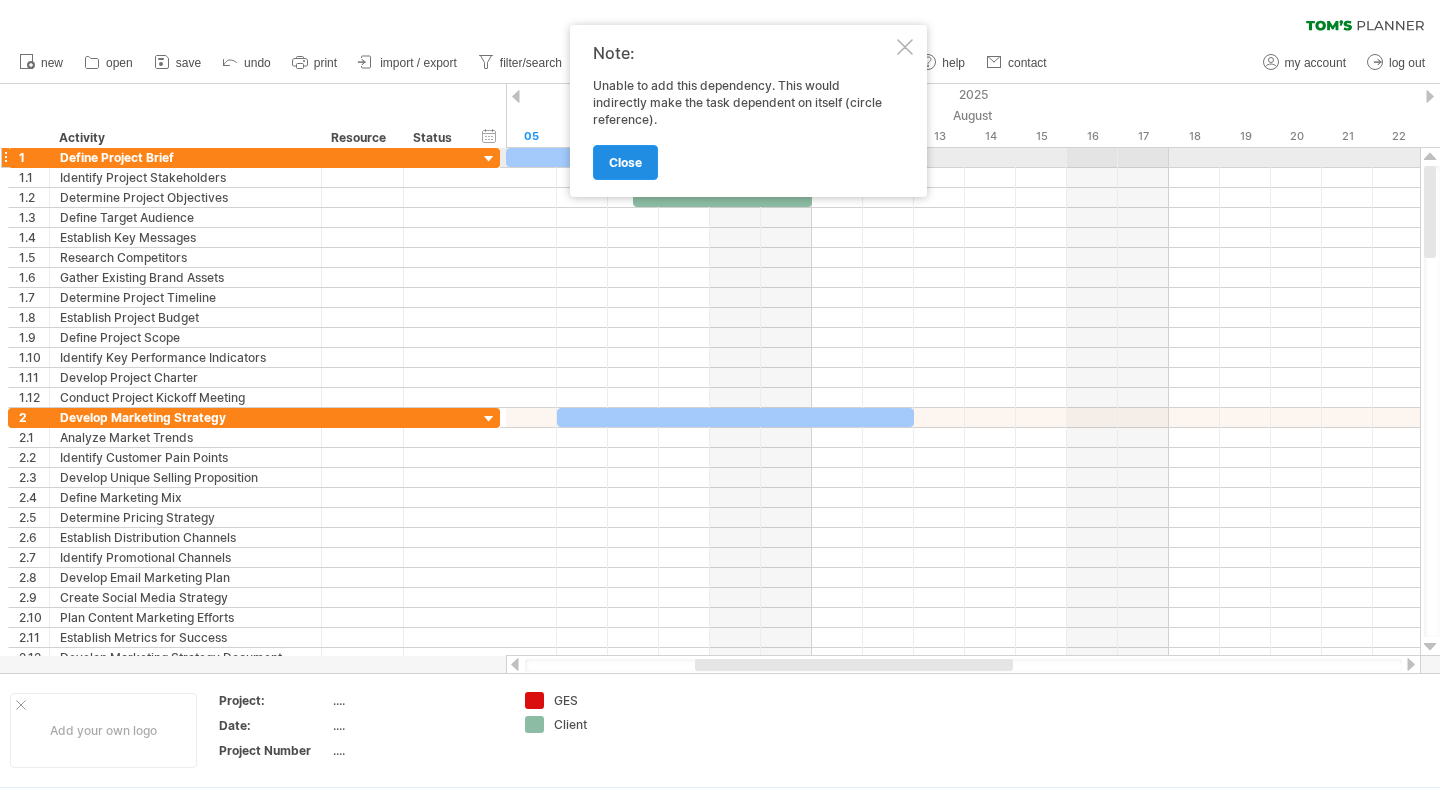 click on "close" at bounding box center (625, 162) 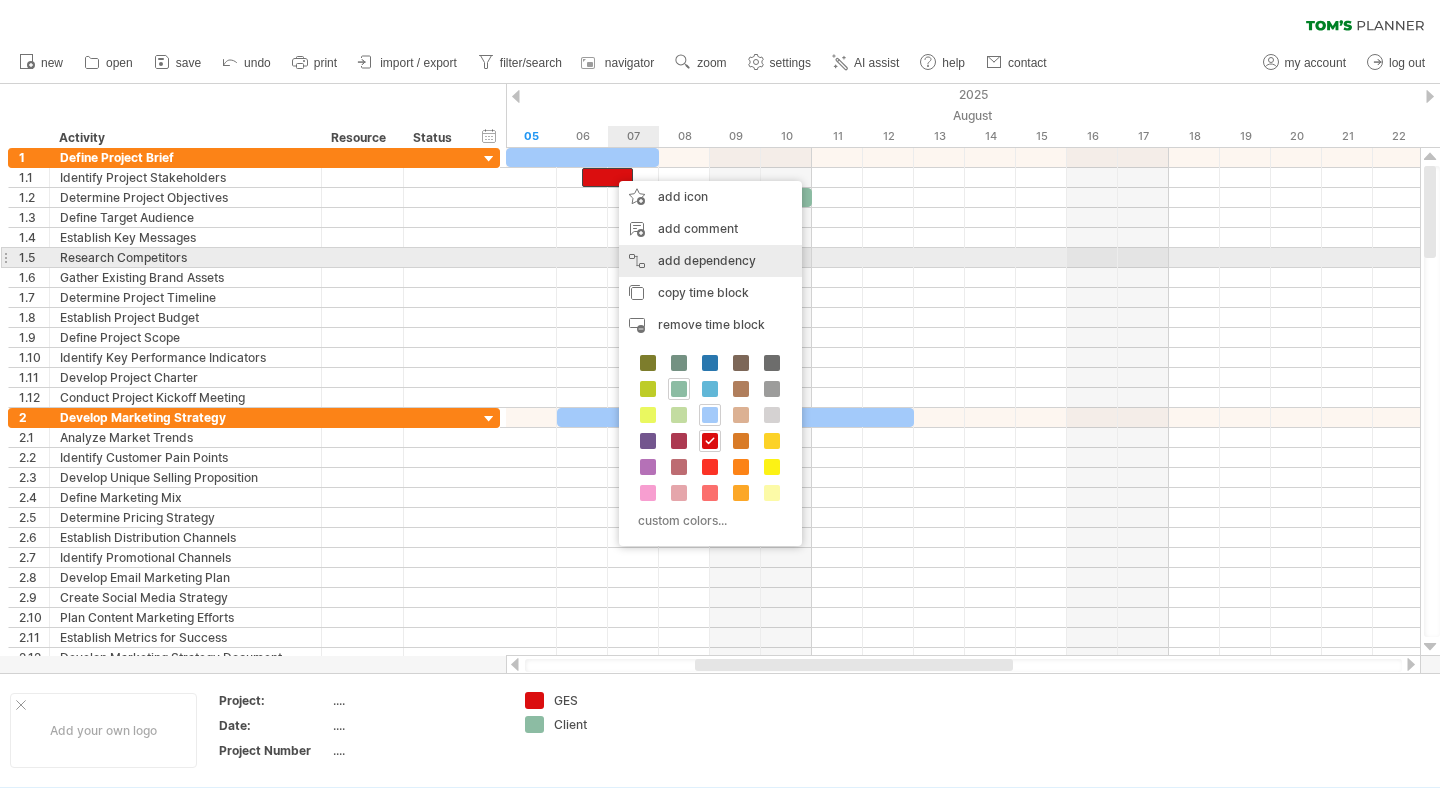 click on "add dependency You can use dependencies when you require tasks to be done in a specific order. For example if you are building a house, the task "Build Walls" needs to be completed before the task "Build roof" can start:" at bounding box center [710, 261] 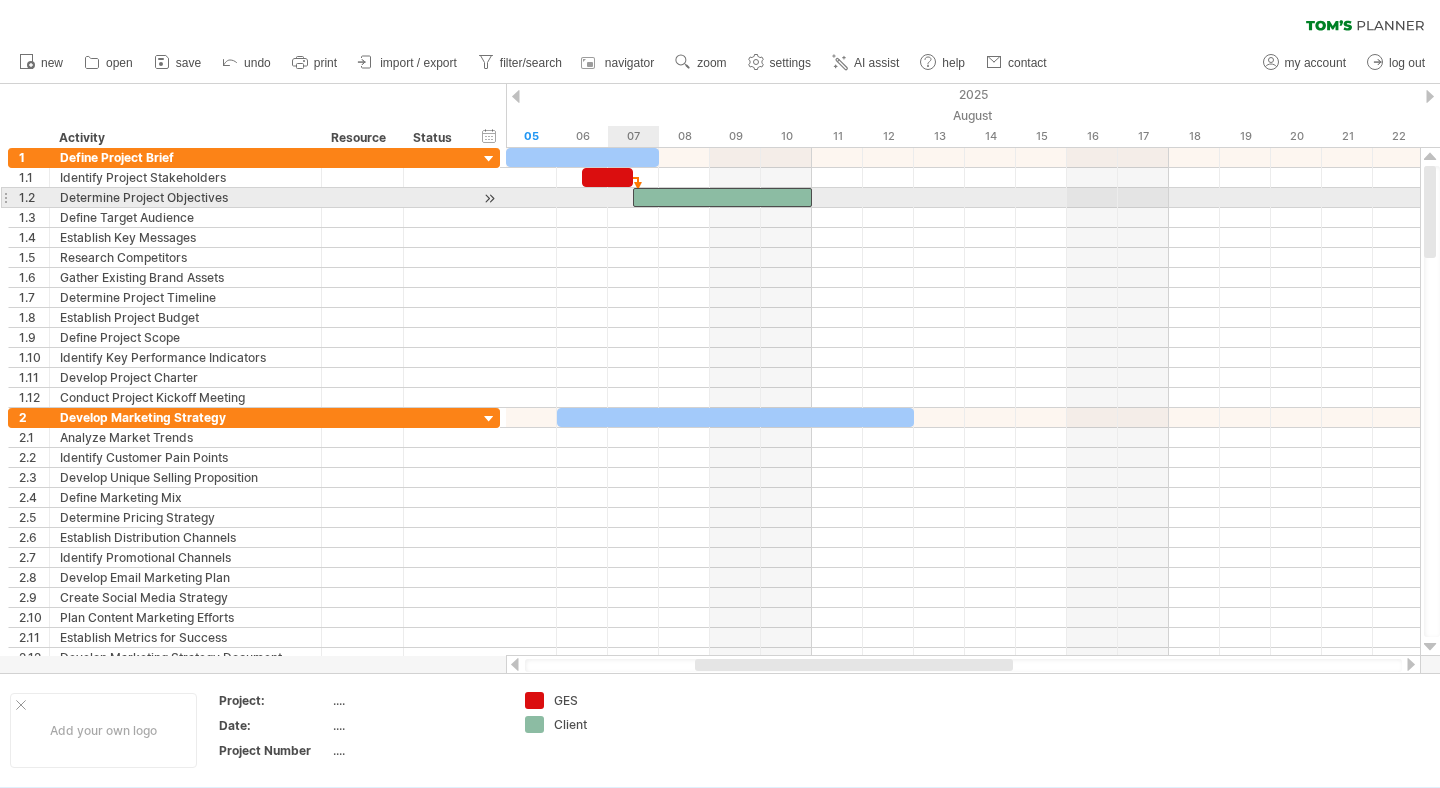 click at bounding box center (722, 197) 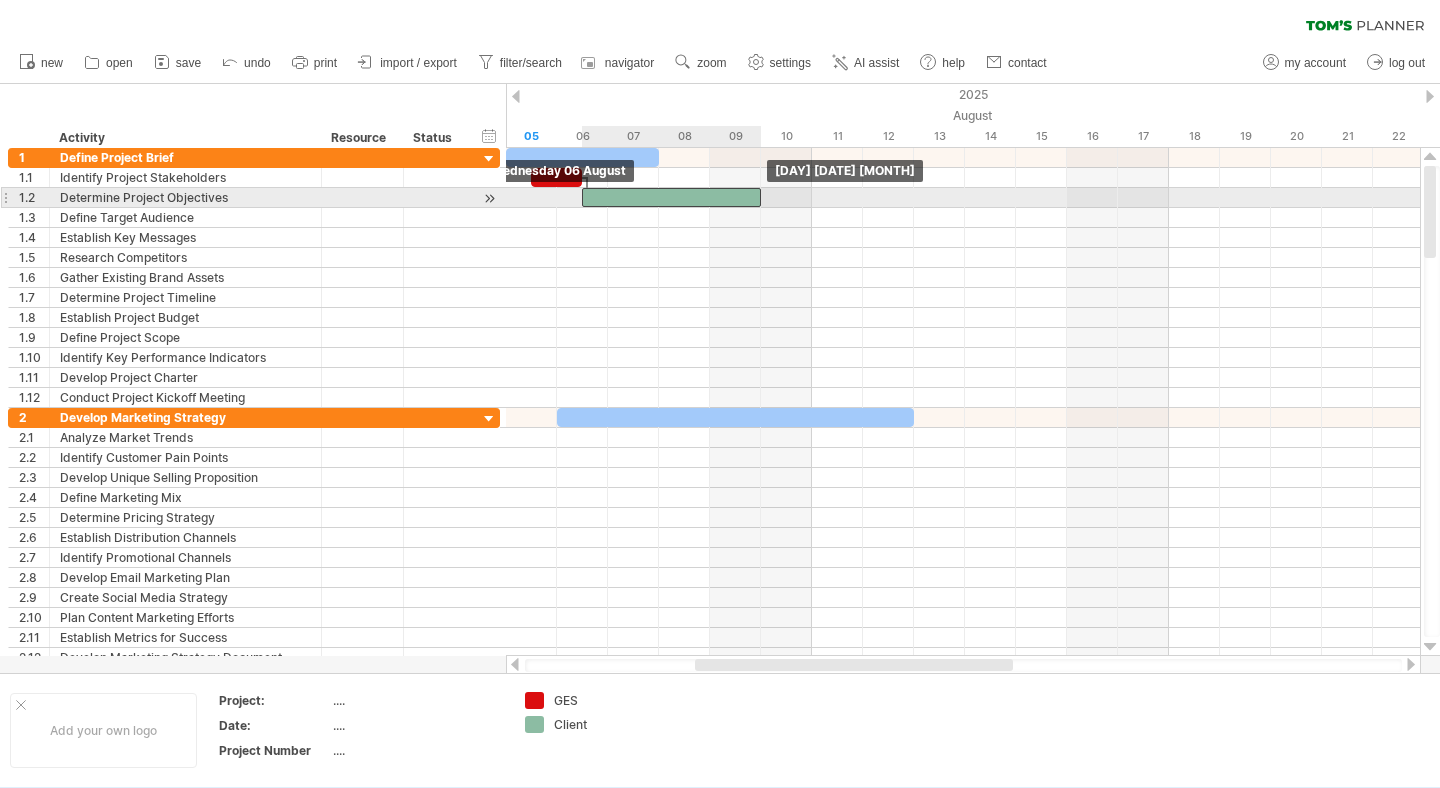 drag, startPoint x: 672, startPoint y: 197, endPoint x: 615, endPoint y: 193, distance: 57.14018 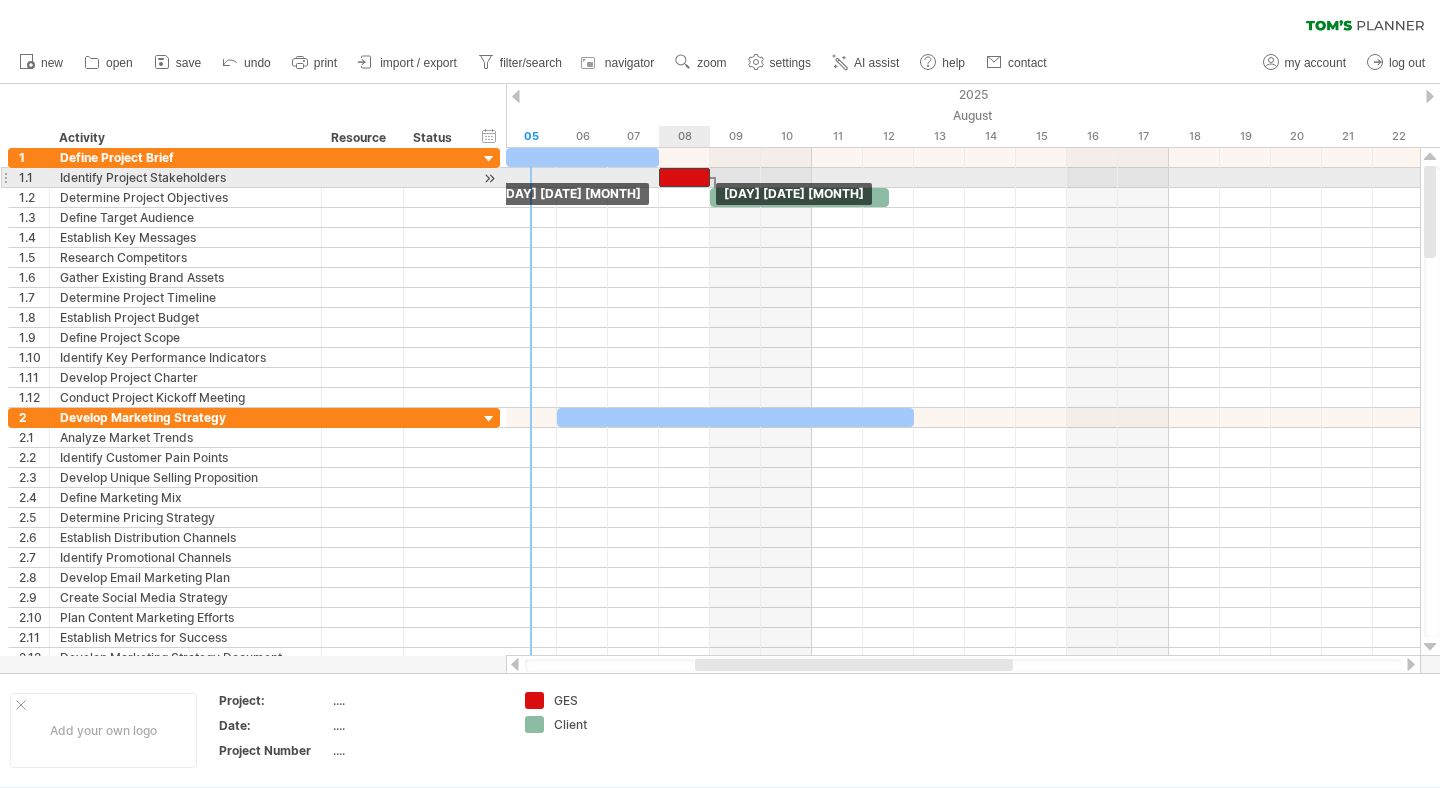 drag, startPoint x: 552, startPoint y: 177, endPoint x: 688, endPoint y: 174, distance: 136.03308 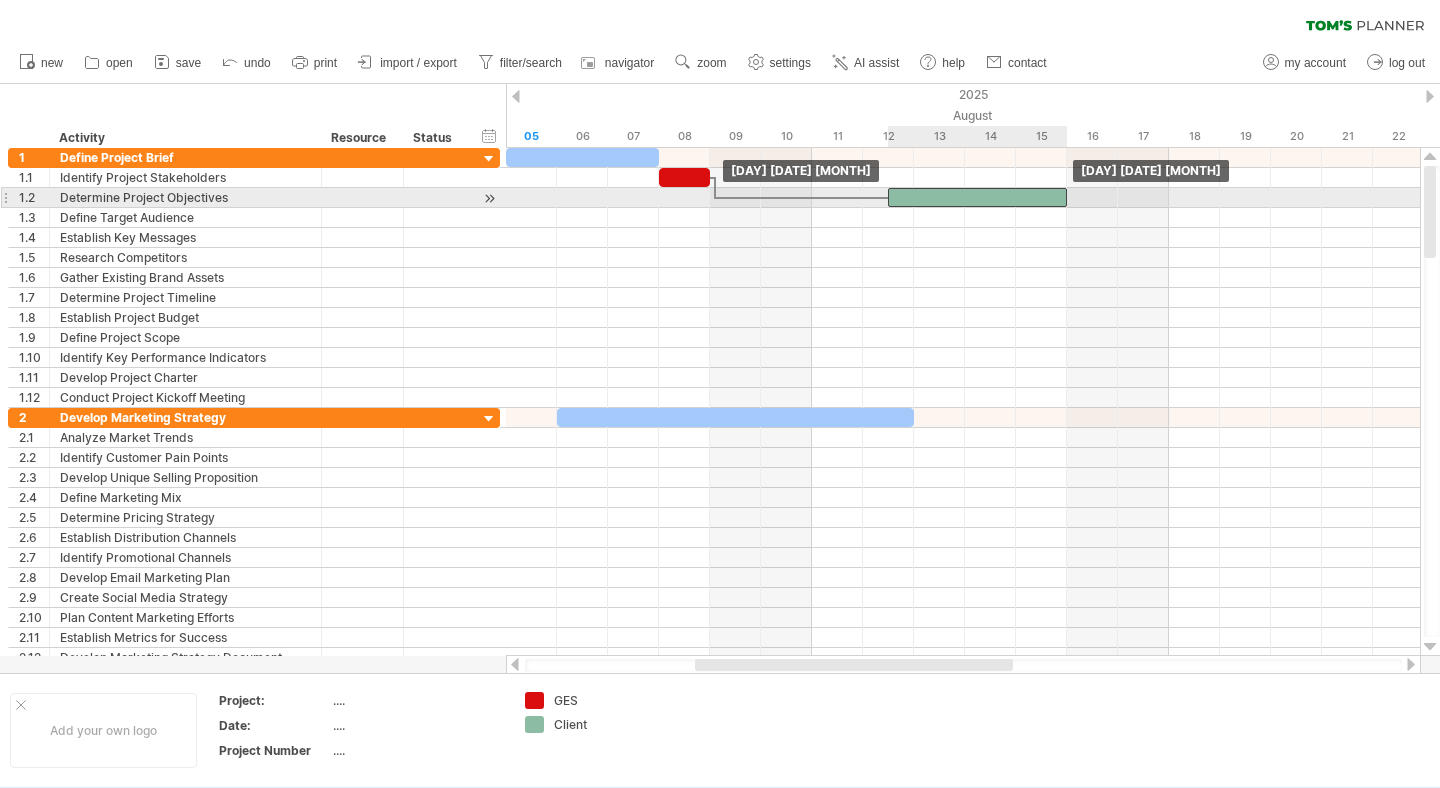drag, startPoint x: 743, startPoint y: 190, endPoint x: 921, endPoint y: 190, distance: 178 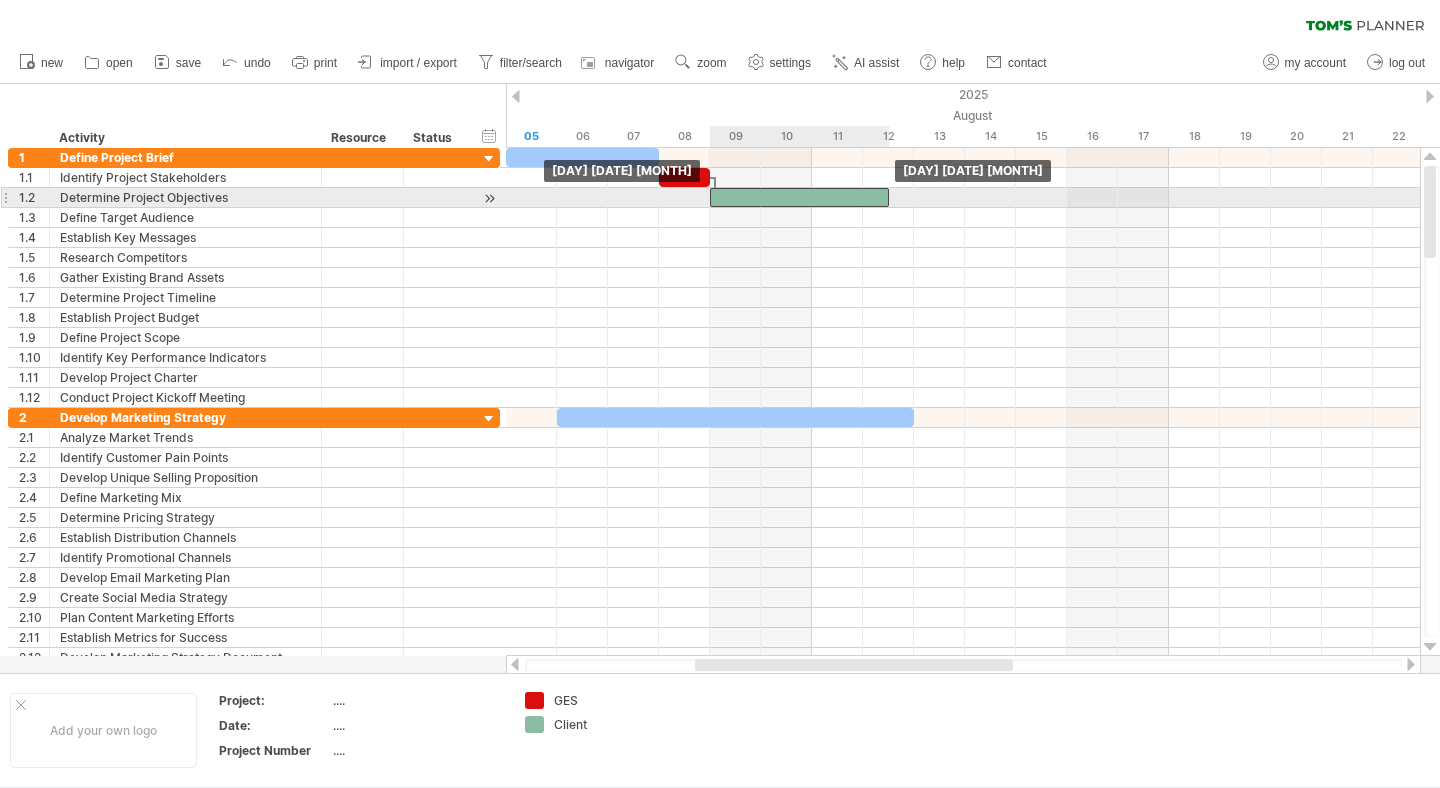 drag, startPoint x: 919, startPoint y: 190, endPoint x: 748, endPoint y: 195, distance: 171.07309 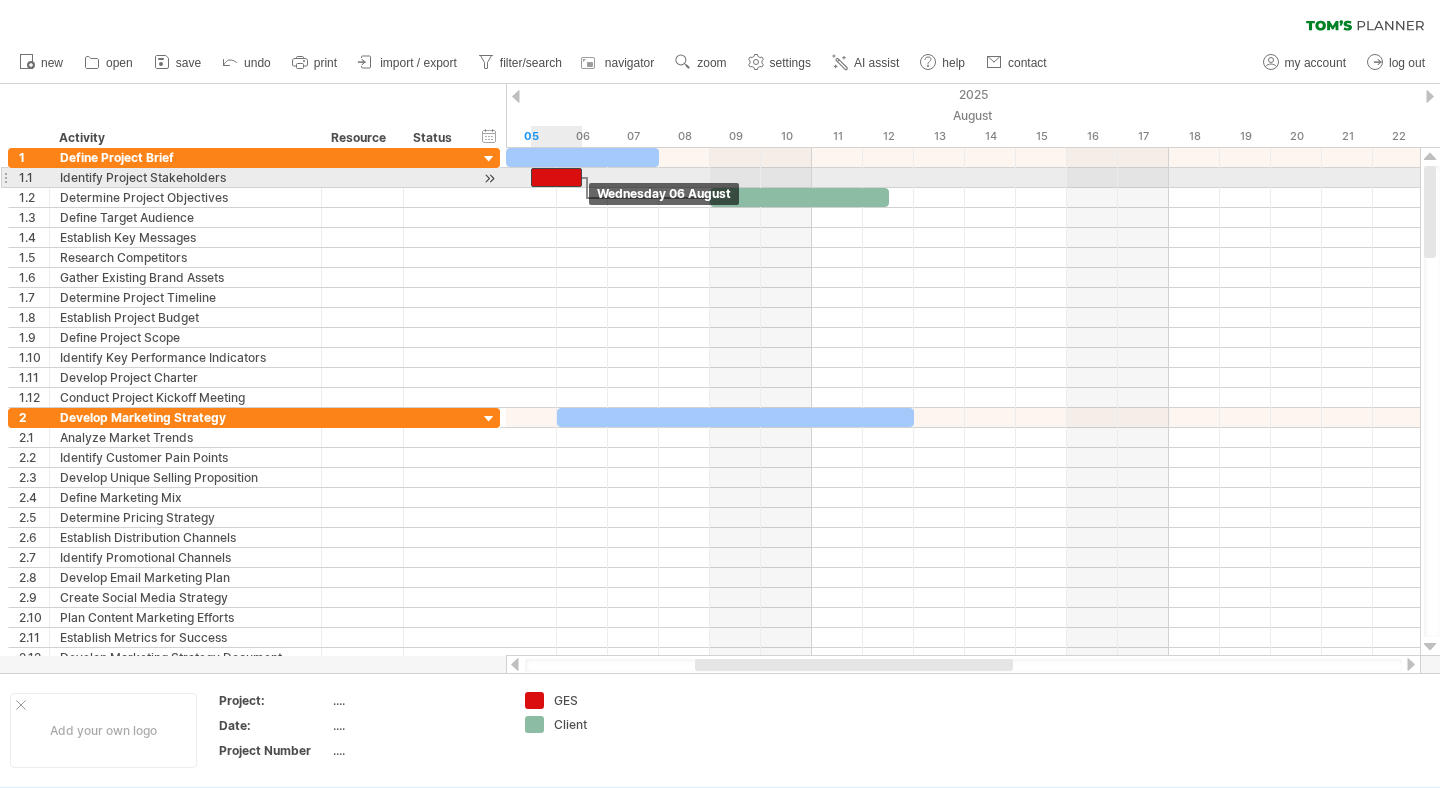 drag, startPoint x: 685, startPoint y: 176, endPoint x: 564, endPoint y: 177, distance: 121.004135 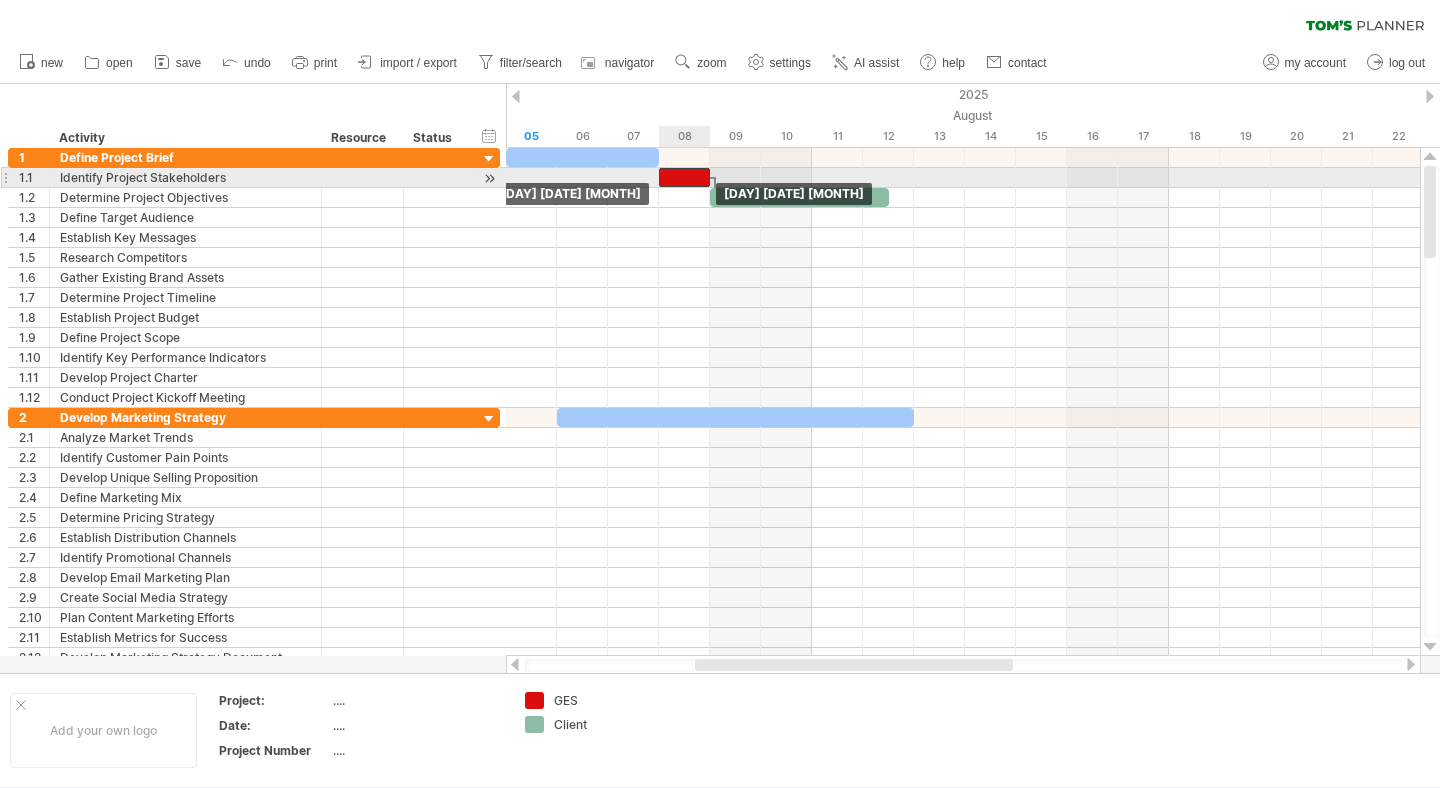 drag, startPoint x: 564, startPoint y: 177, endPoint x: 686, endPoint y: 176, distance: 122.0041 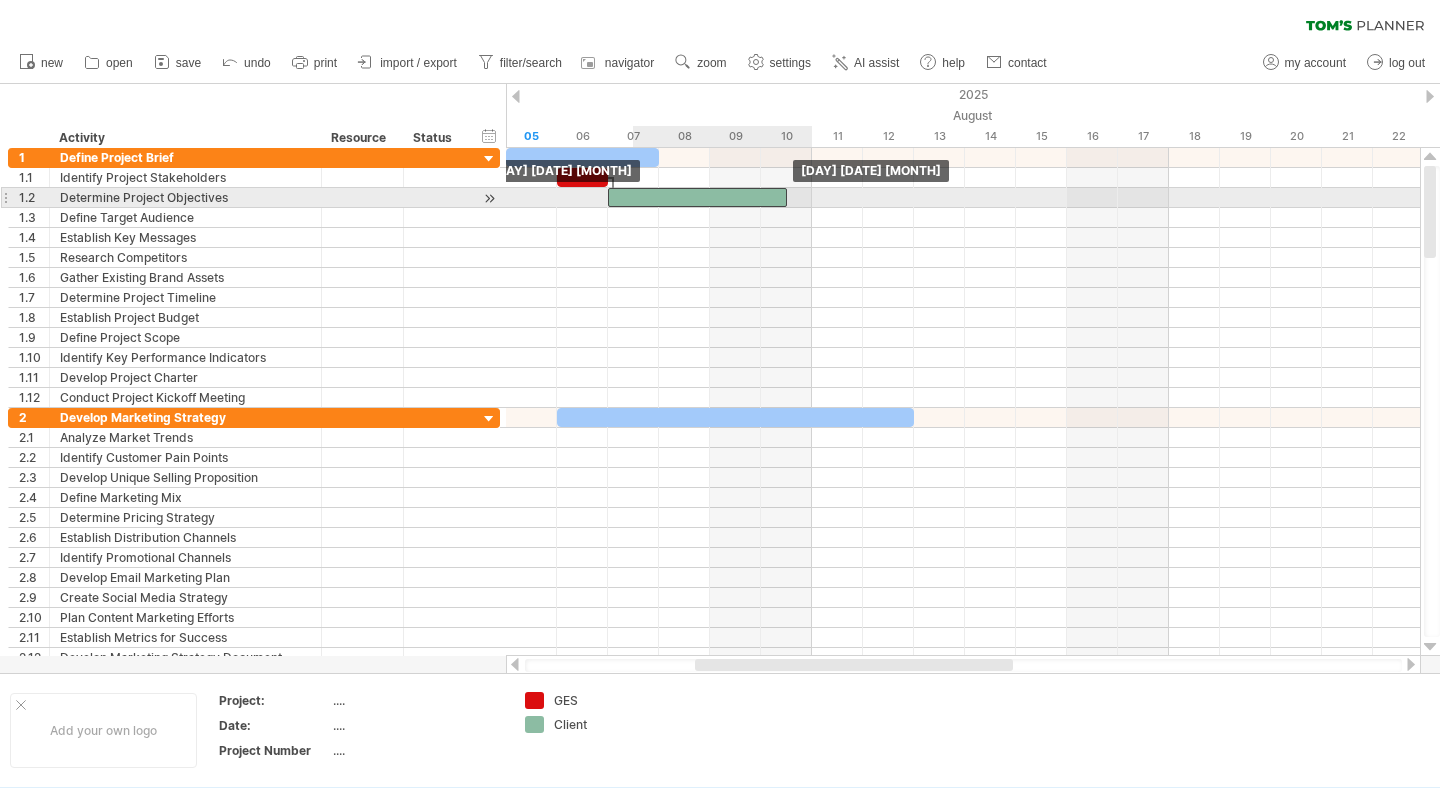 drag, startPoint x: 798, startPoint y: 189, endPoint x: 708, endPoint y: 198, distance: 90.44888 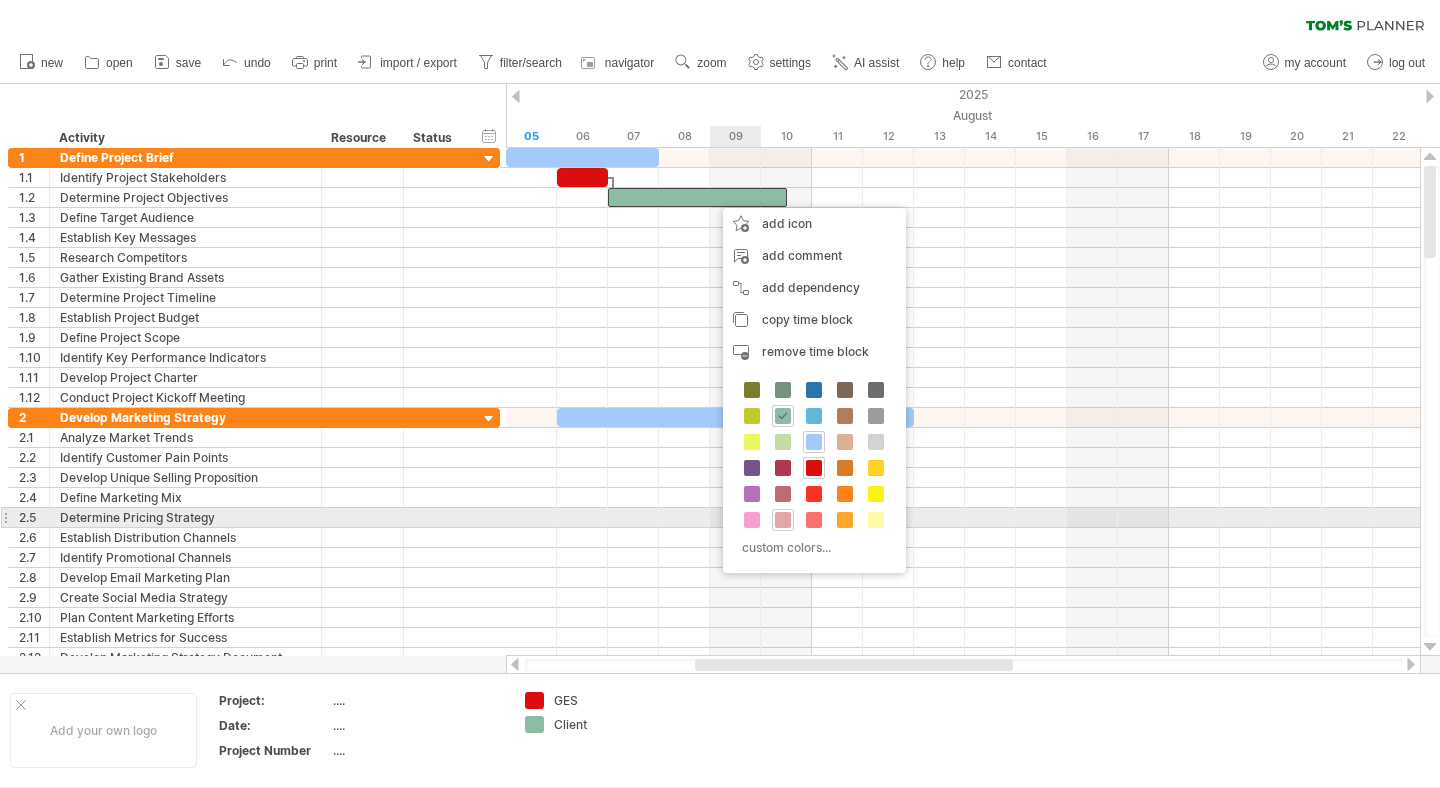 click at bounding box center [783, 520] 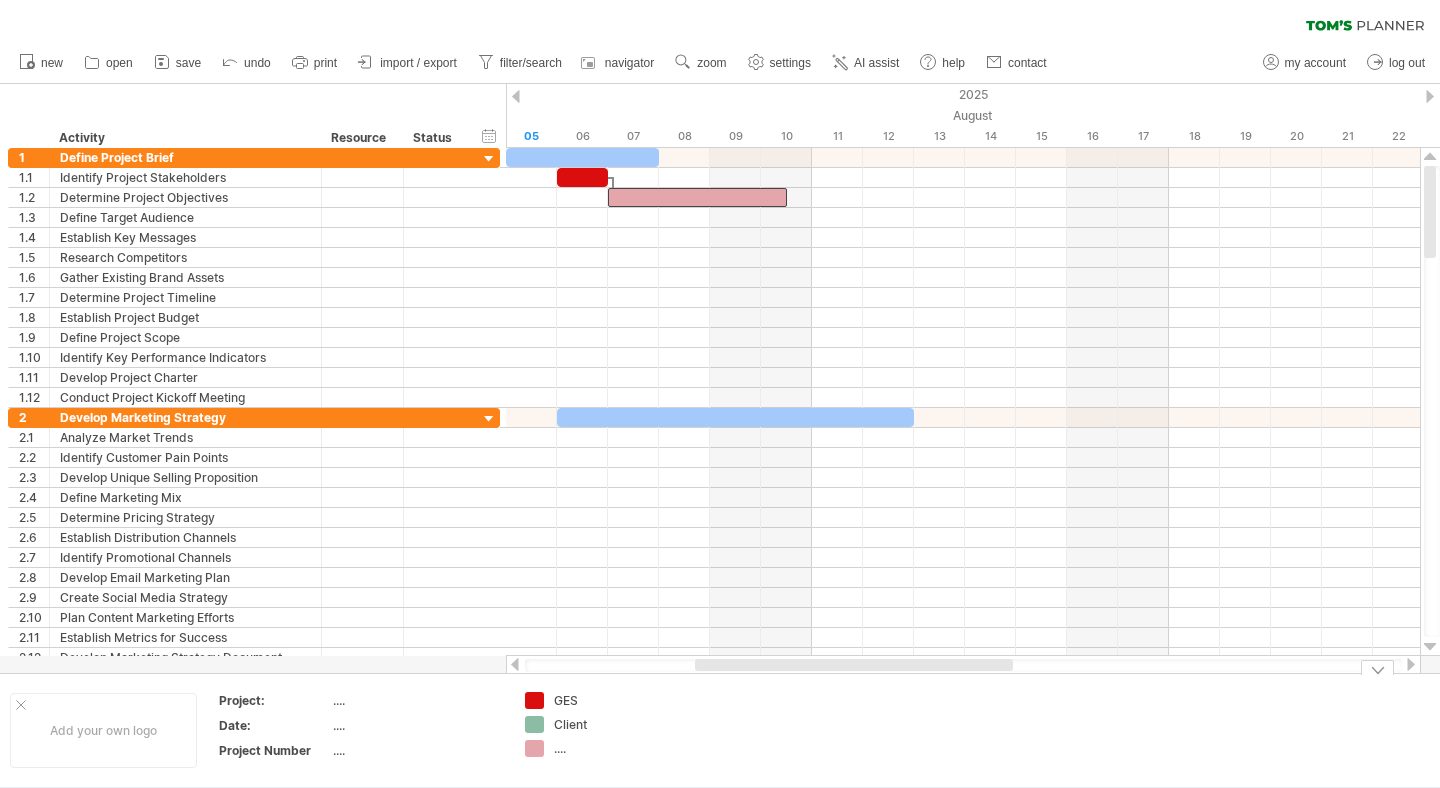 click on "...." at bounding box center [608, 748] 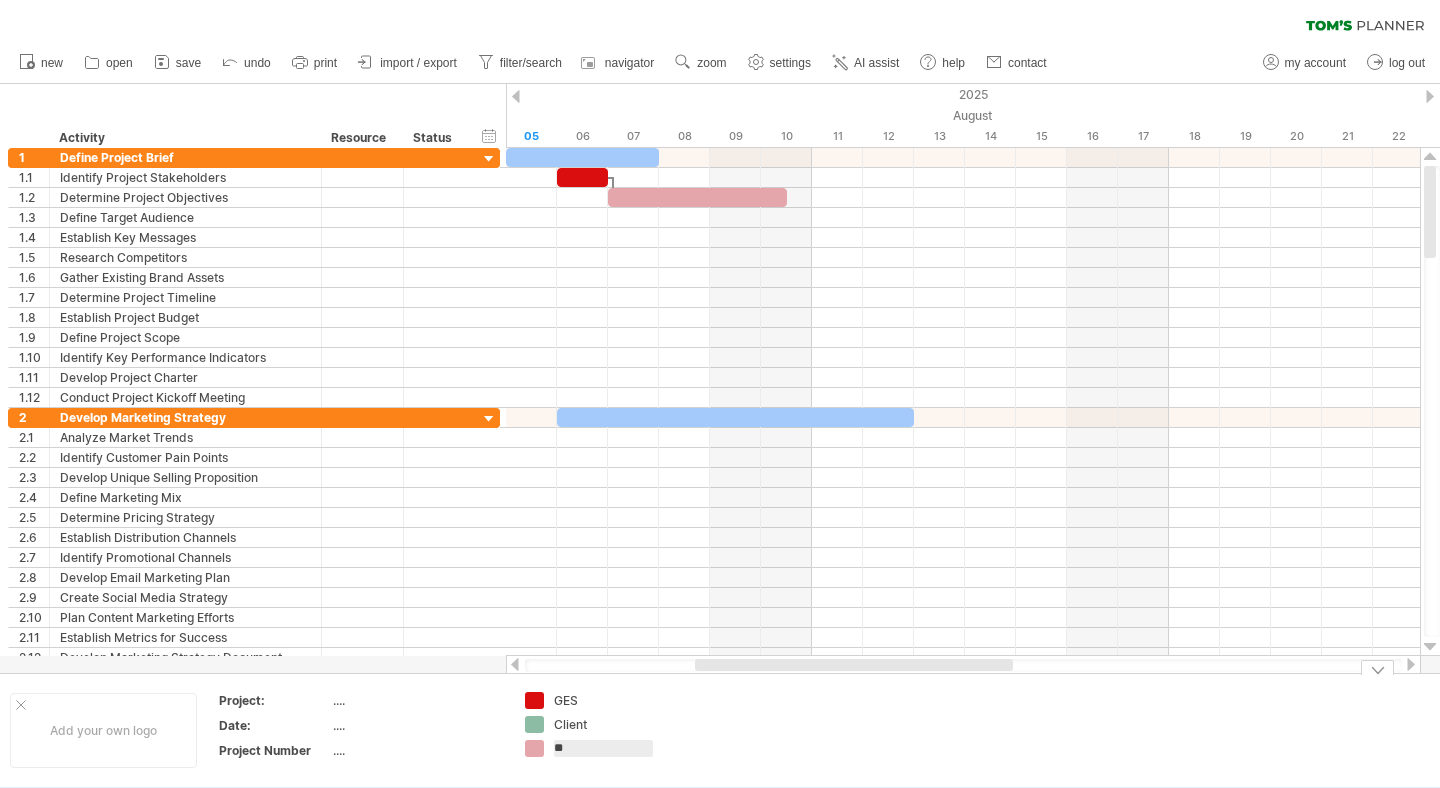 type on "*" 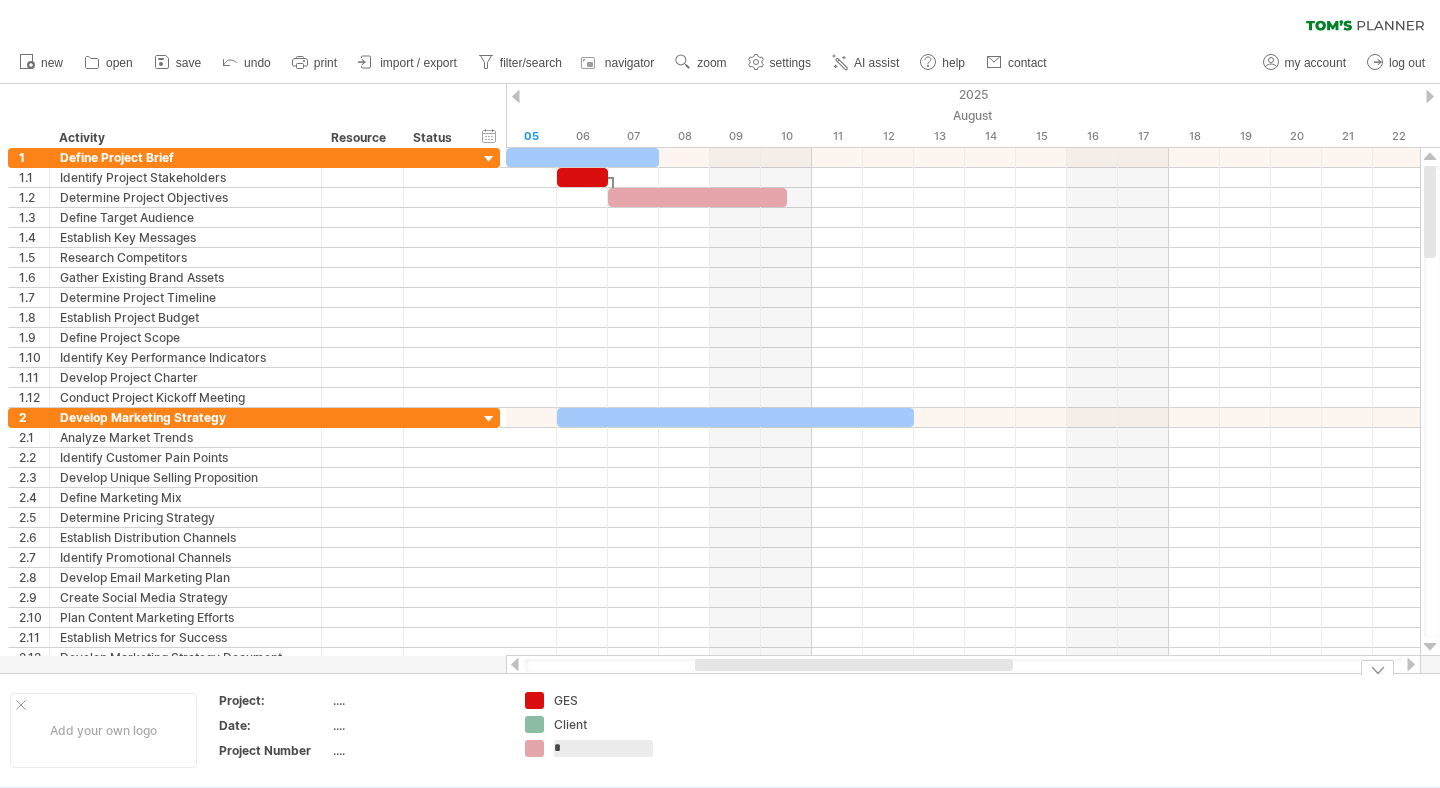 type 